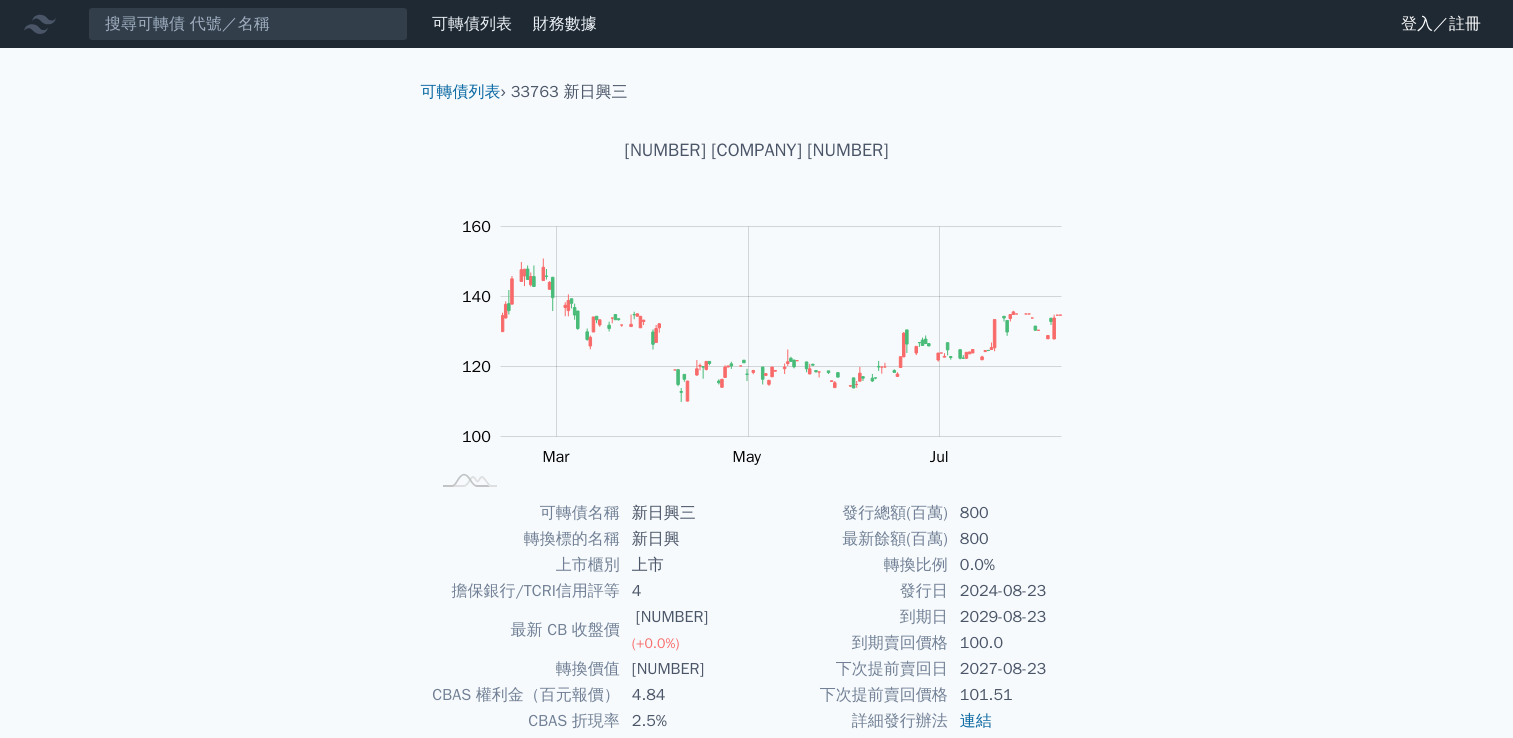 scroll, scrollTop: 0, scrollLeft: 0, axis: both 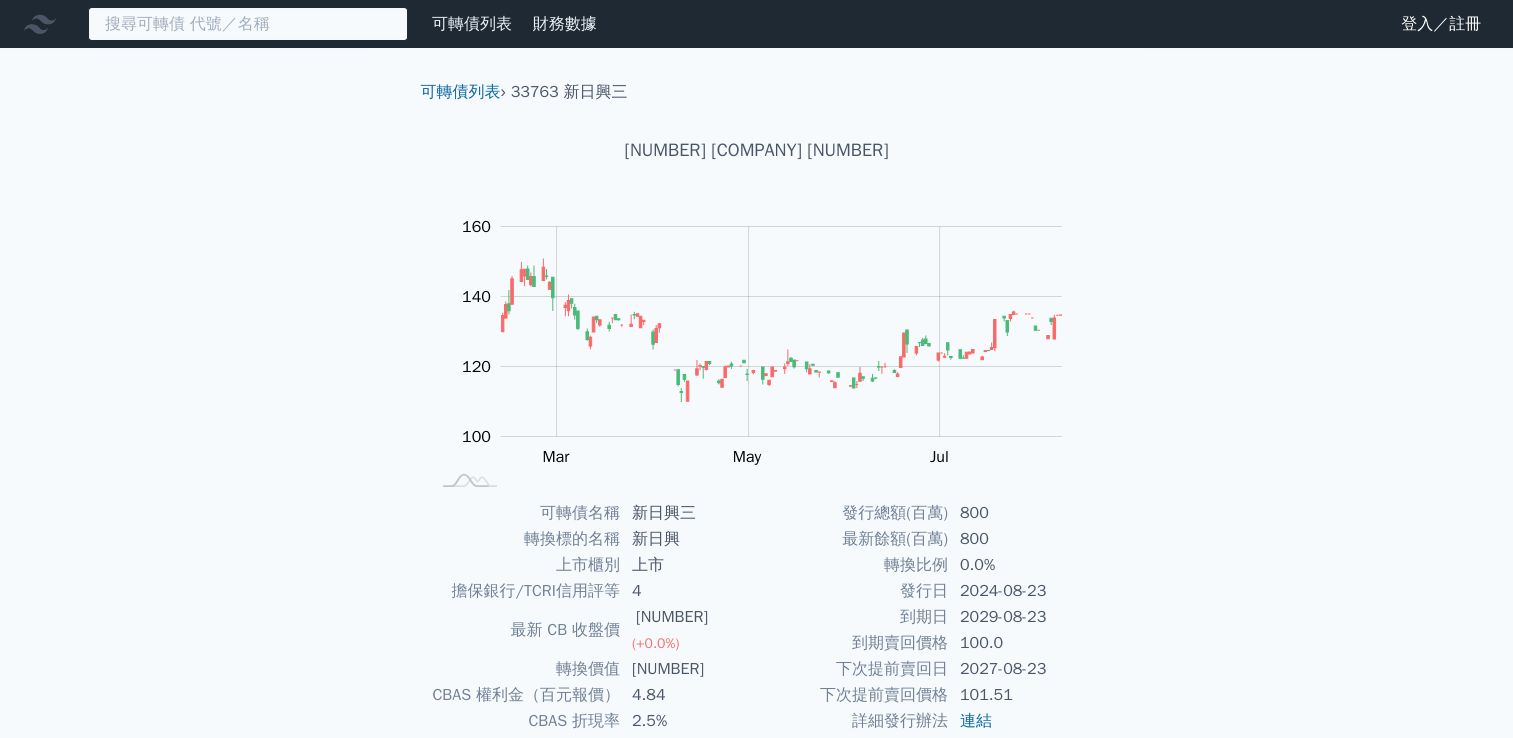 click at bounding box center [248, 24] 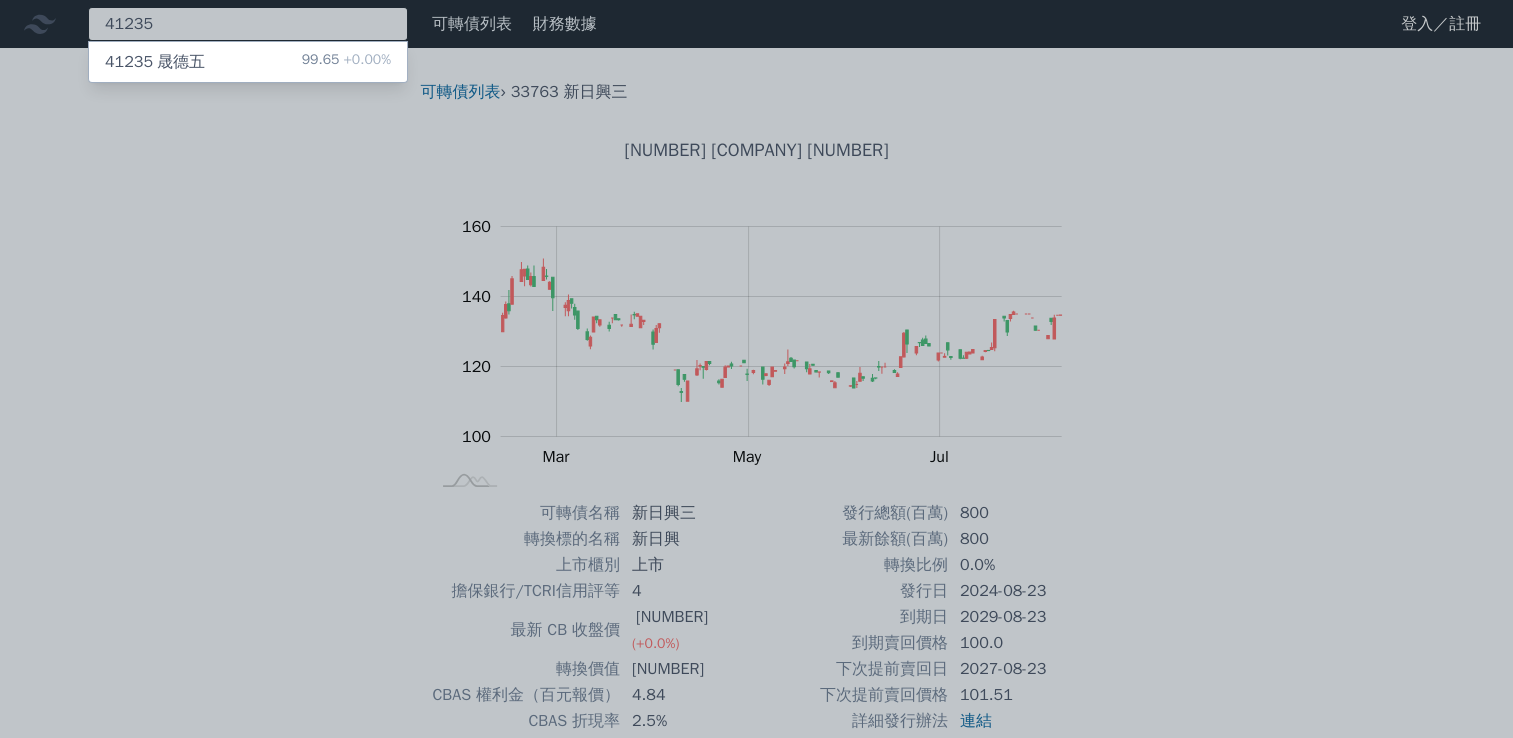 type on "41235" 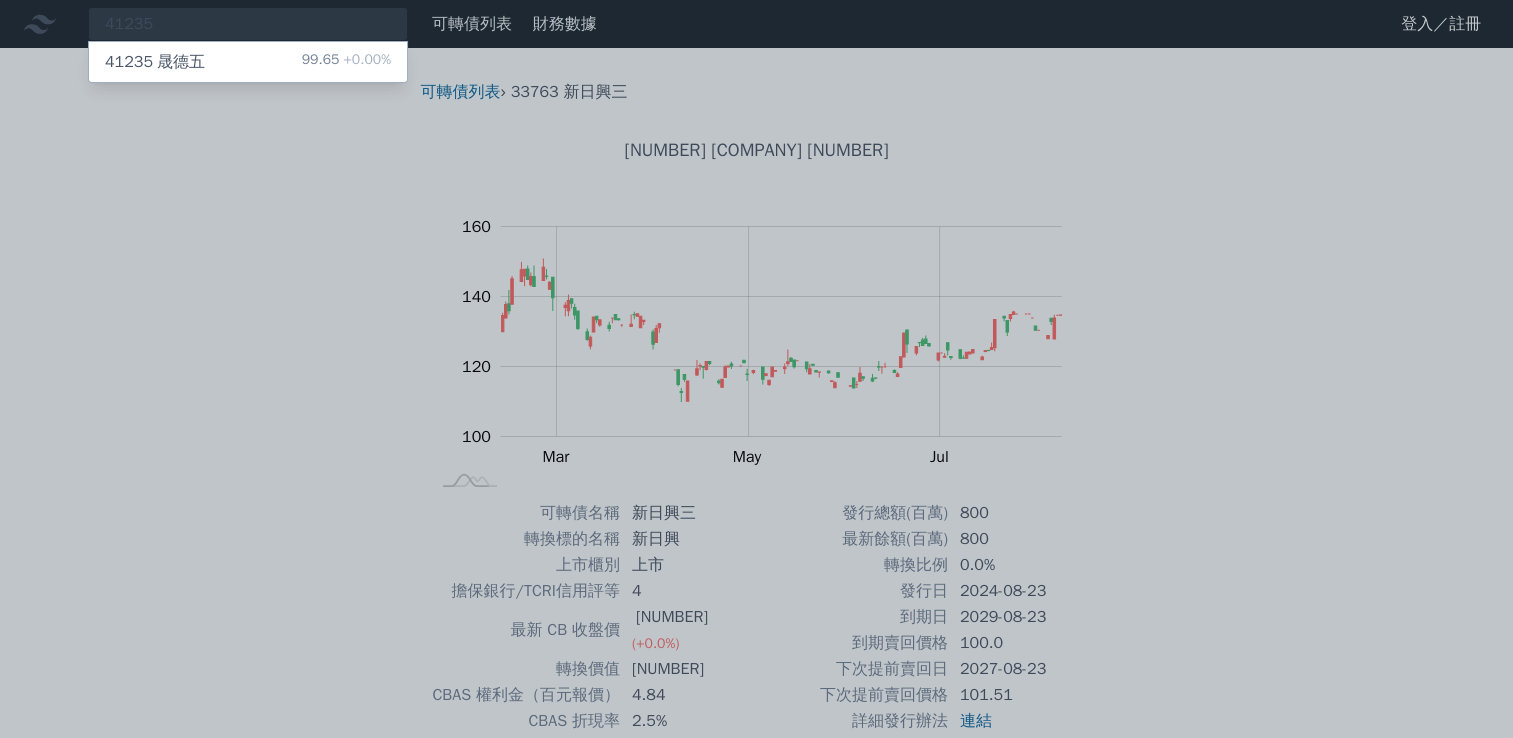 click on "41235 晟德五" at bounding box center [155, 62] 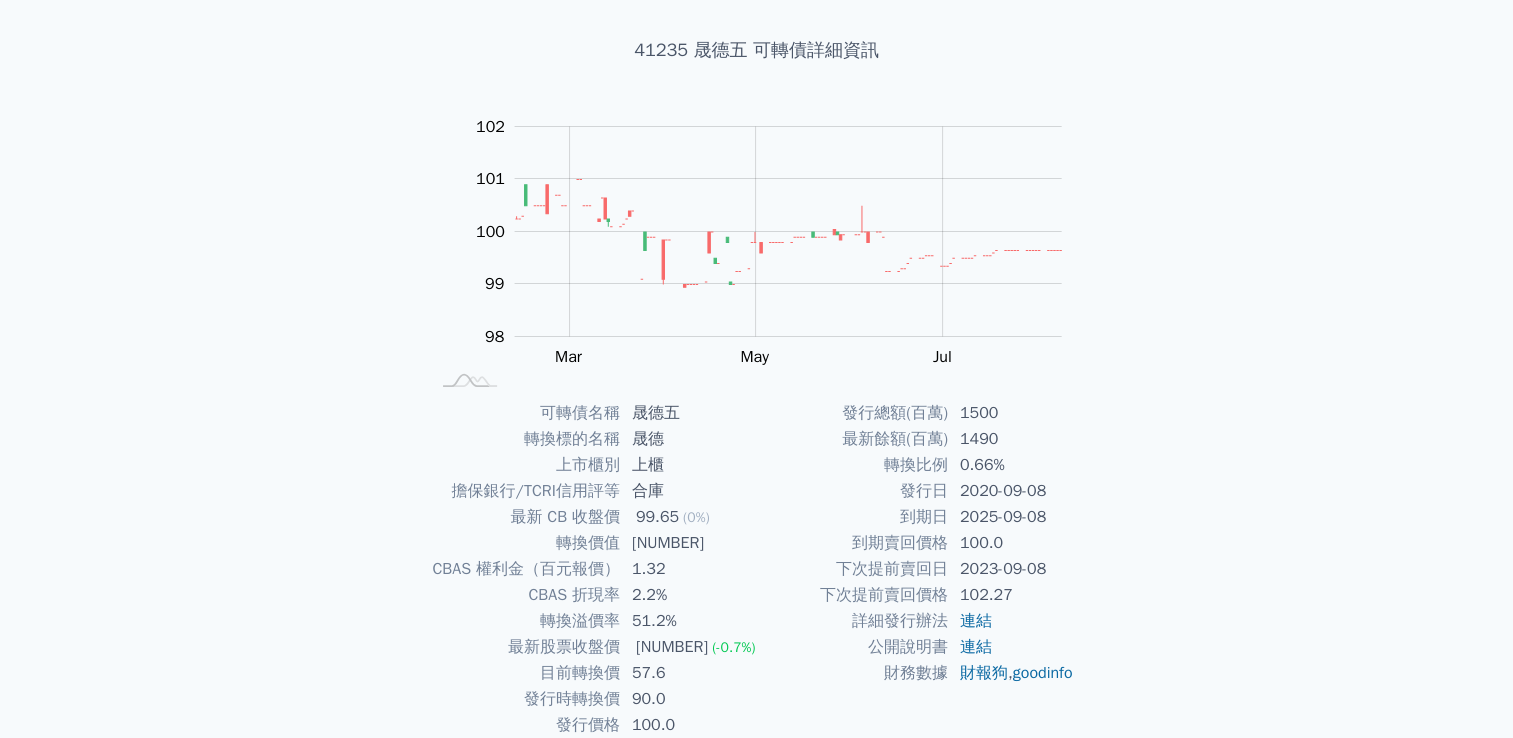 scroll, scrollTop: 188, scrollLeft: 0, axis: vertical 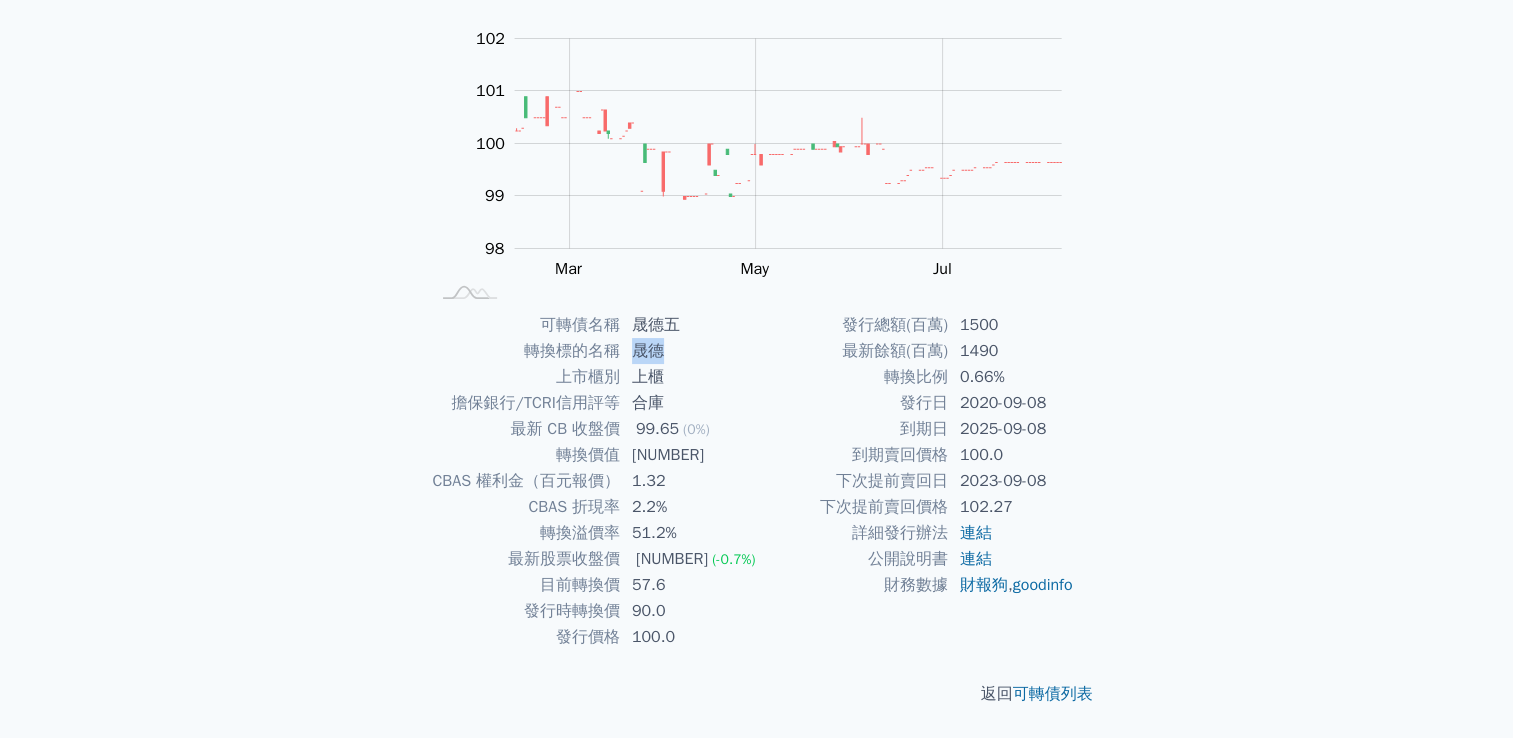 drag, startPoint x: 632, startPoint y: 347, endPoint x: 657, endPoint y: 351, distance: 25.317978 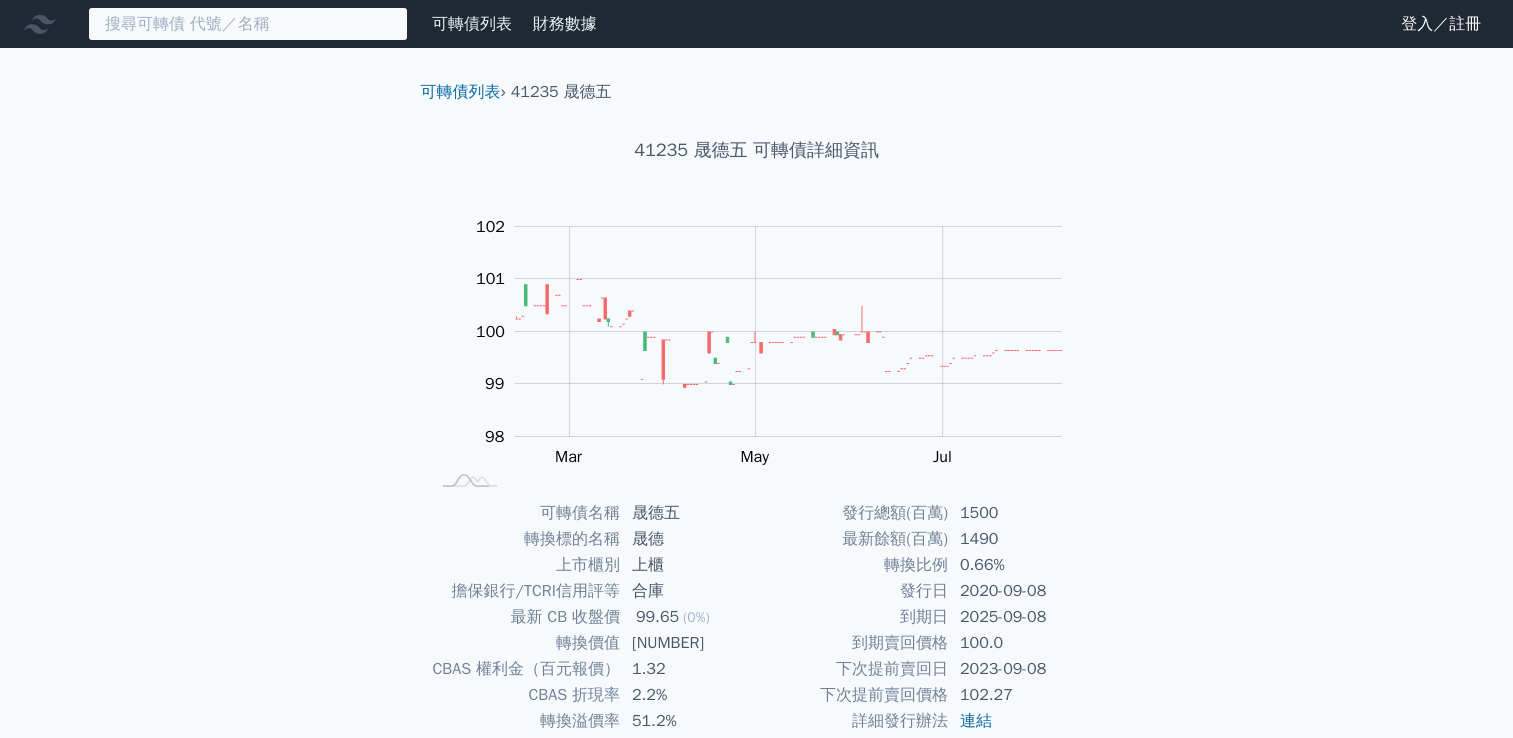 click at bounding box center [248, 24] 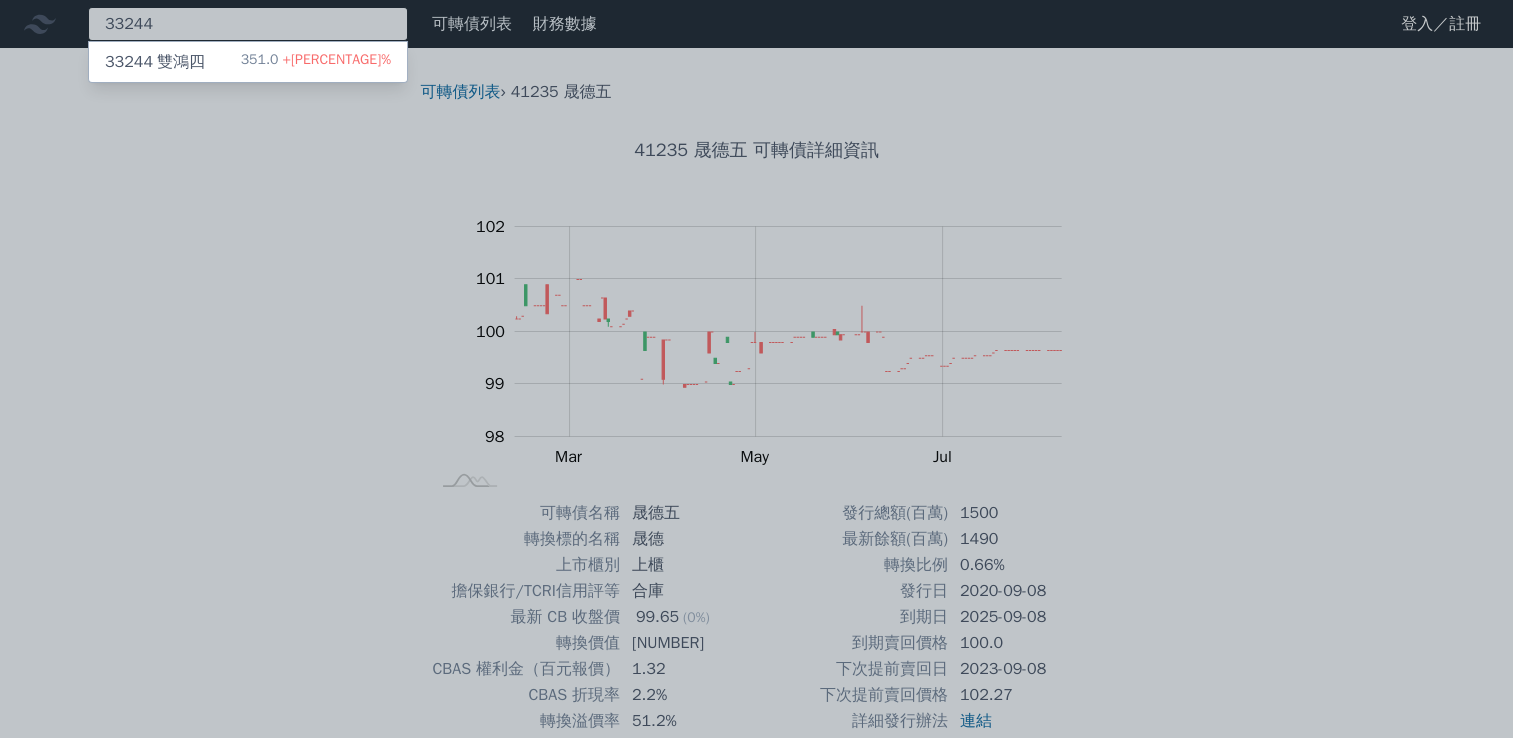 type on "33244" 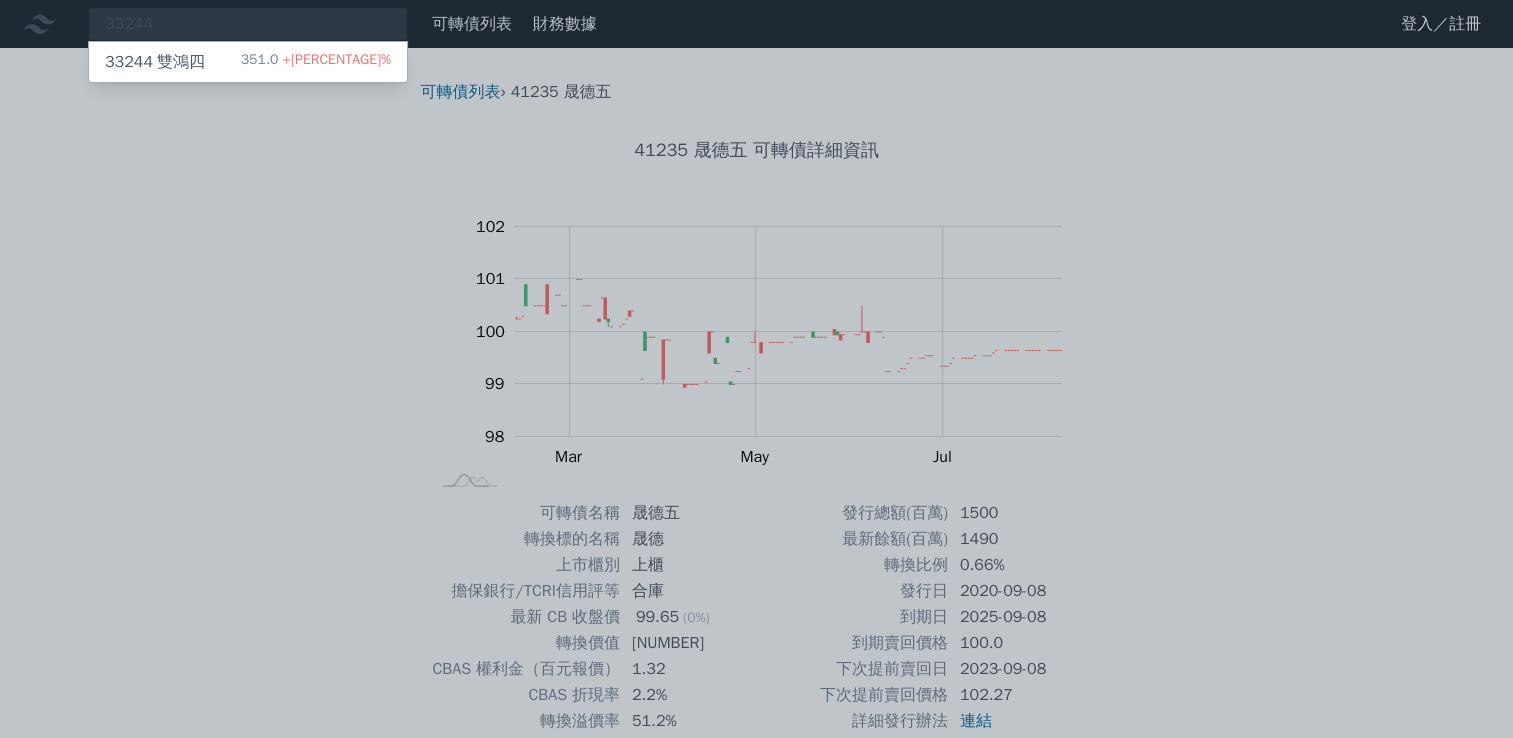 click on "[NUMBER] [COMPANY] [NUMBER]" at bounding box center (155, 62) 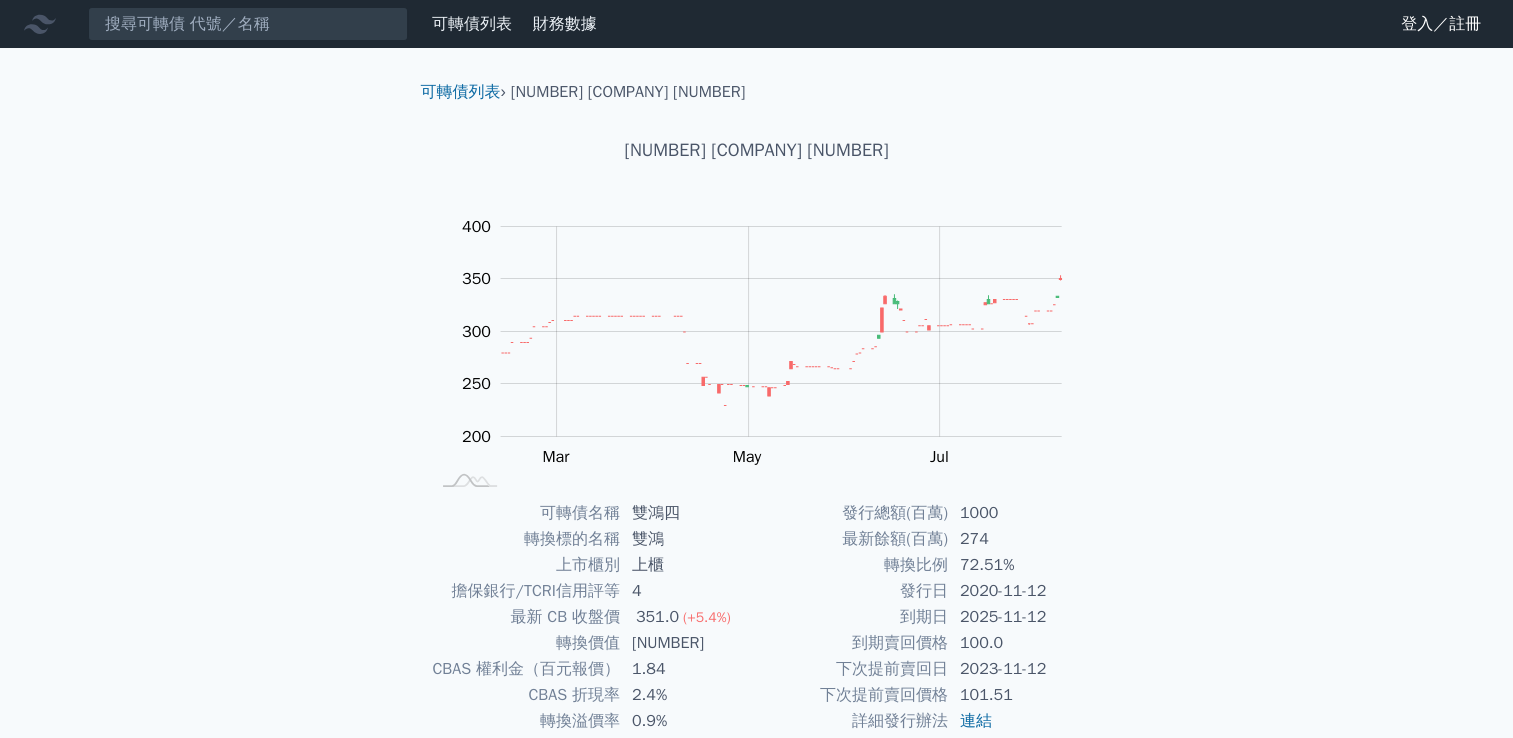 scroll, scrollTop: 188, scrollLeft: 0, axis: vertical 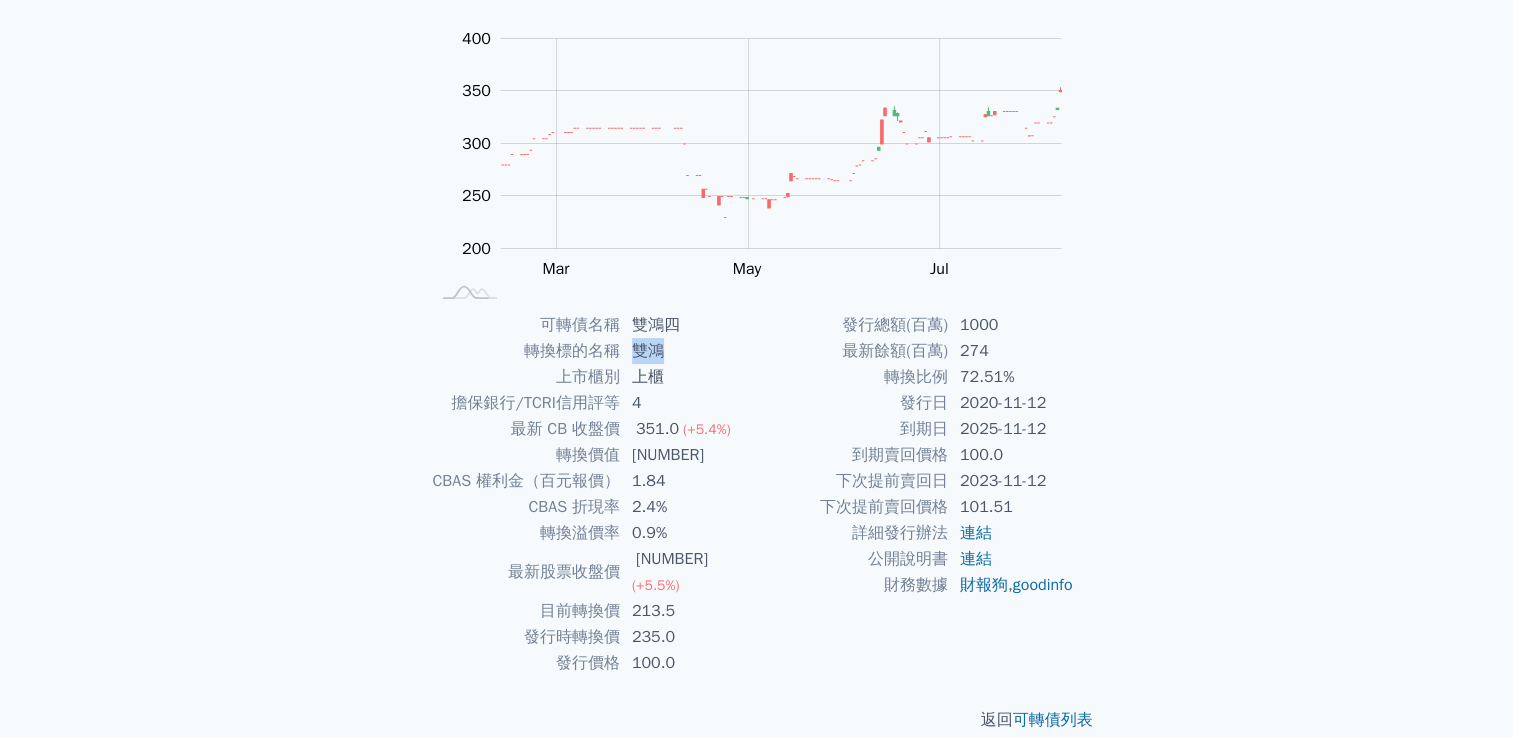 drag, startPoint x: 637, startPoint y: 349, endPoint x: 656, endPoint y: 350, distance: 19.026299 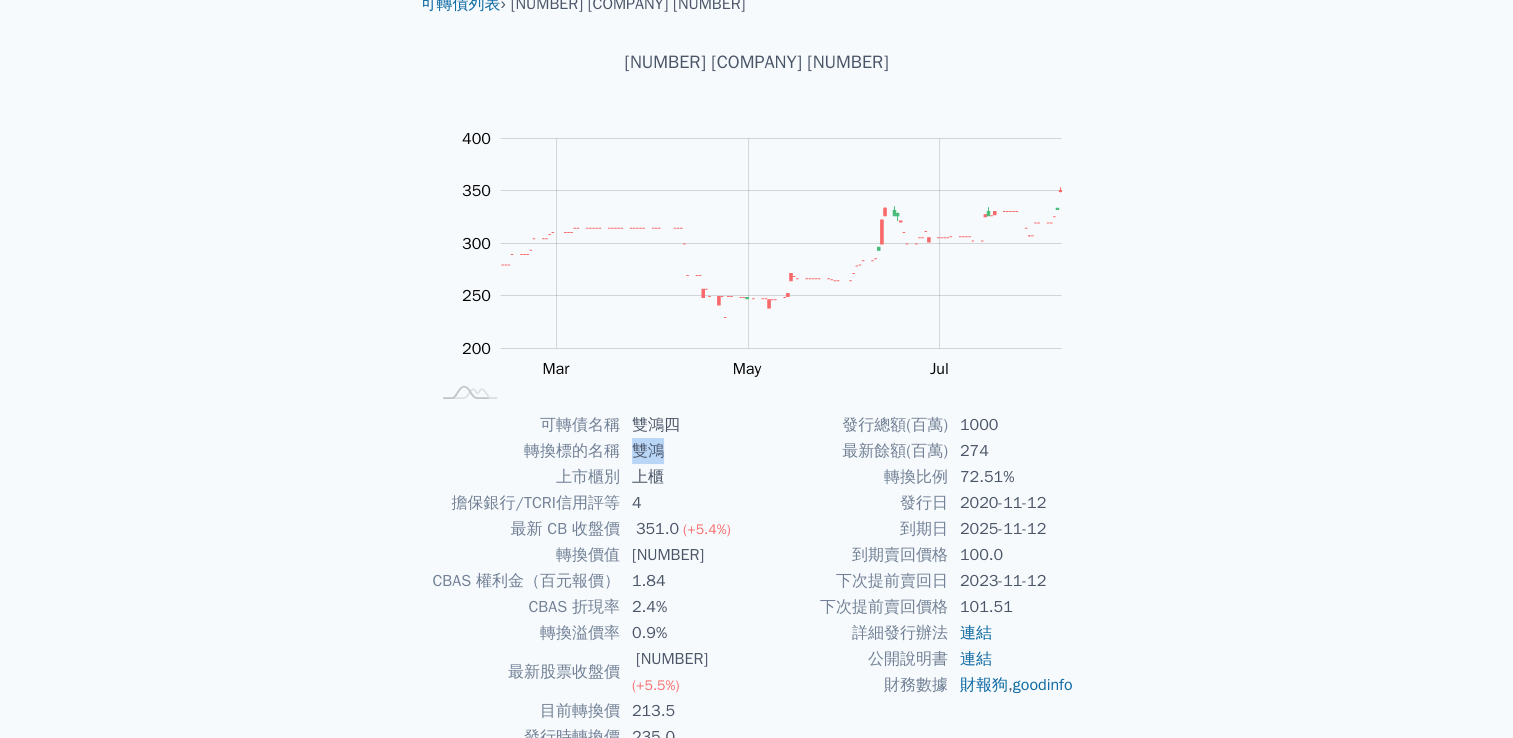 scroll, scrollTop: 0, scrollLeft: 0, axis: both 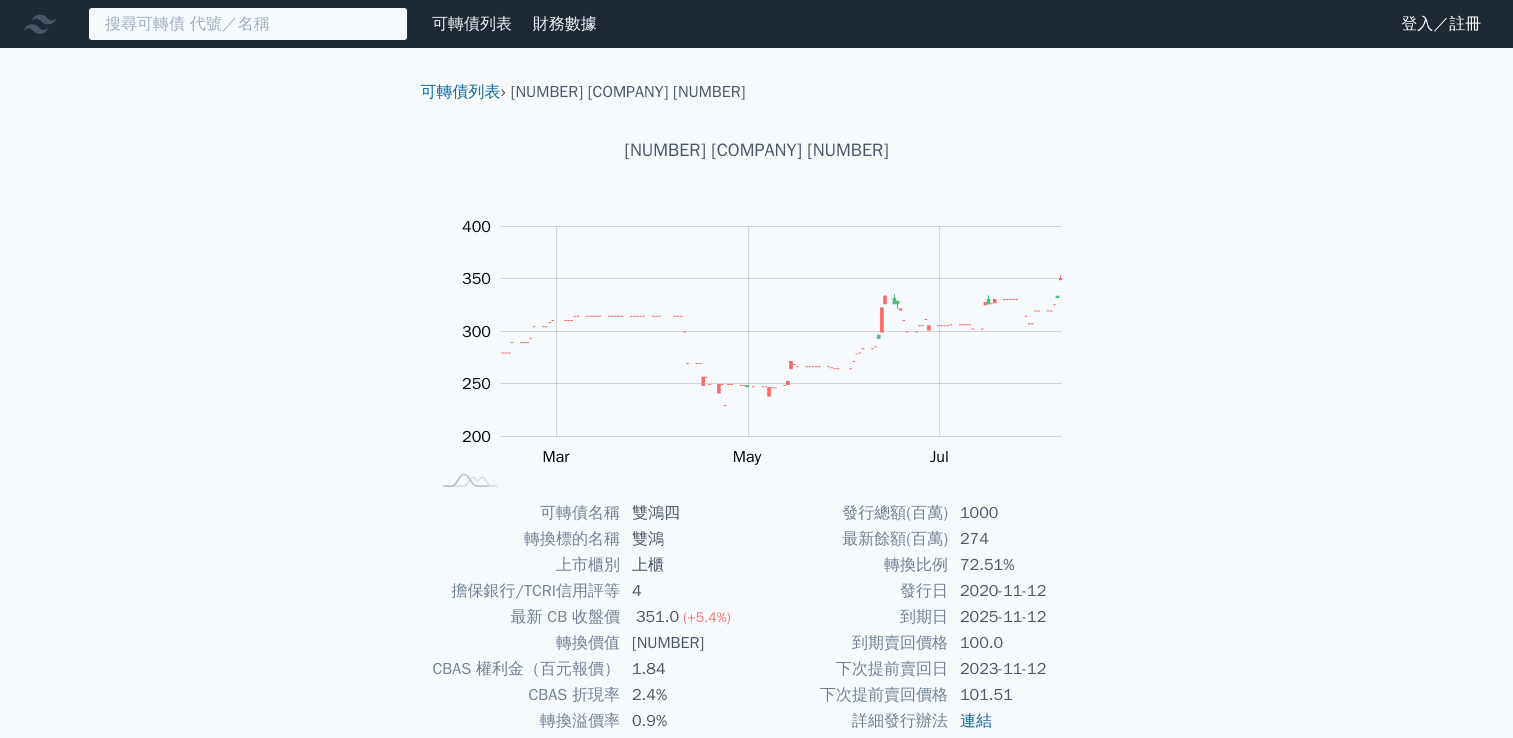 click at bounding box center (248, 24) 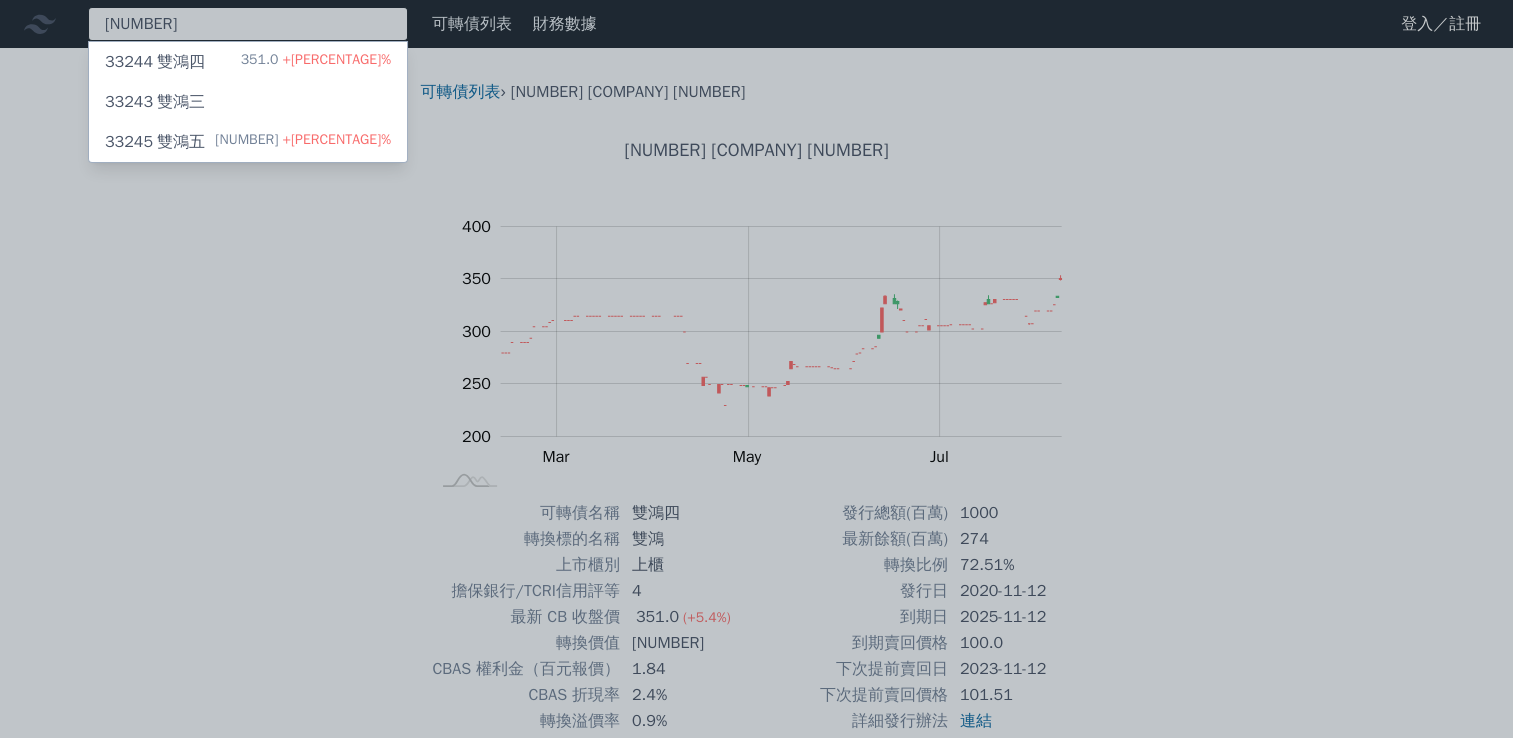 type on "[NUMBER]" 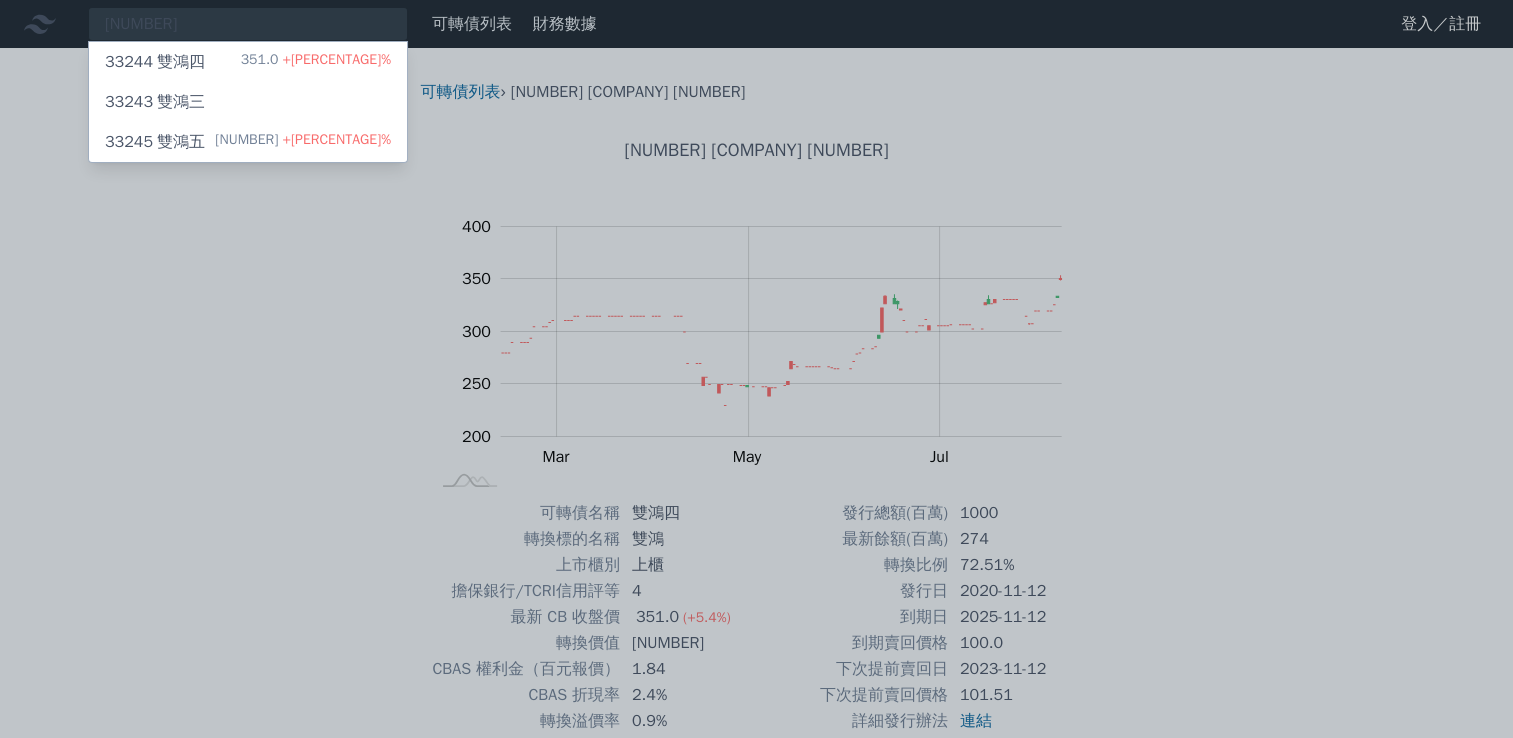 click on "[NUMBER] [COMPANY] [NUMBER]" at bounding box center [155, 142] 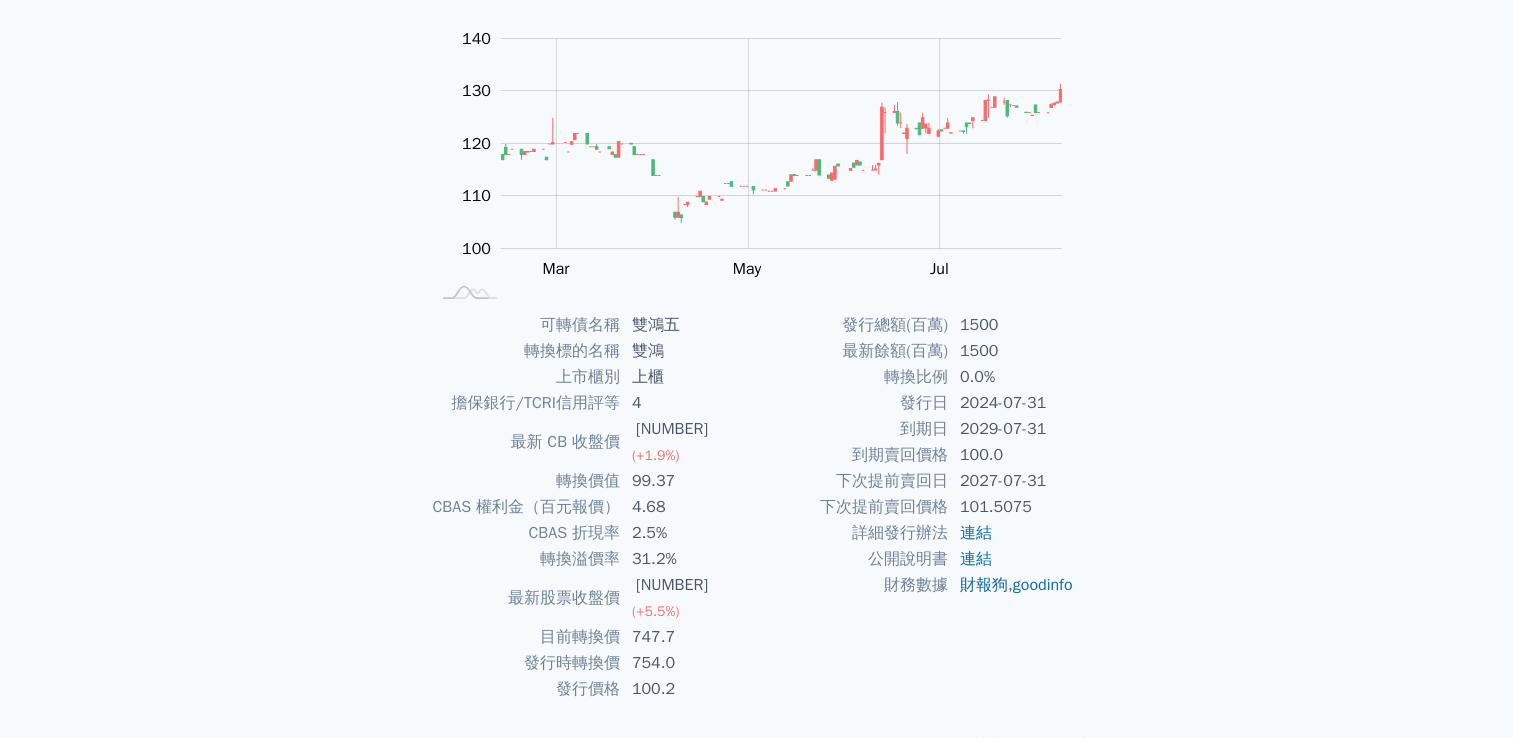 scroll, scrollTop: 0, scrollLeft: 0, axis: both 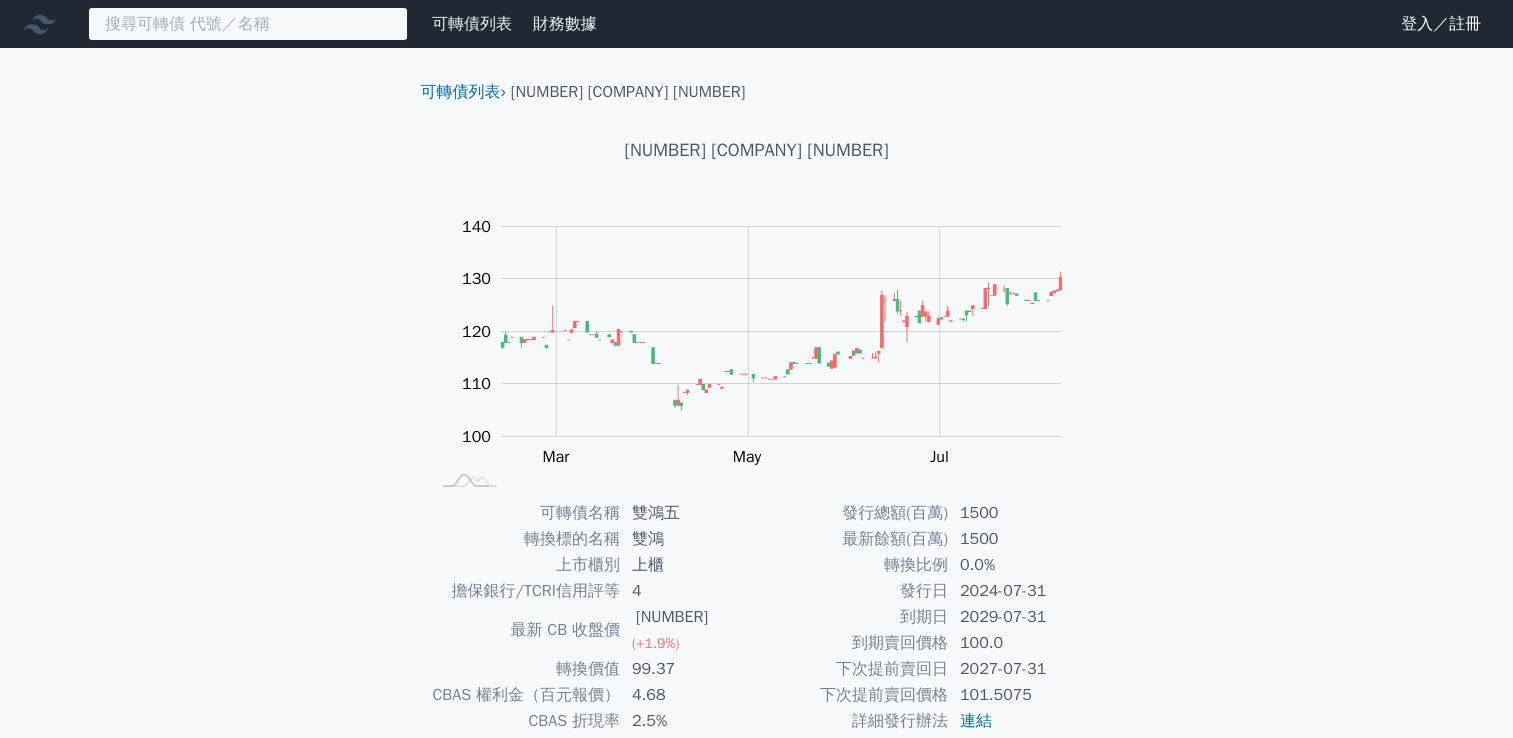 click at bounding box center [248, 24] 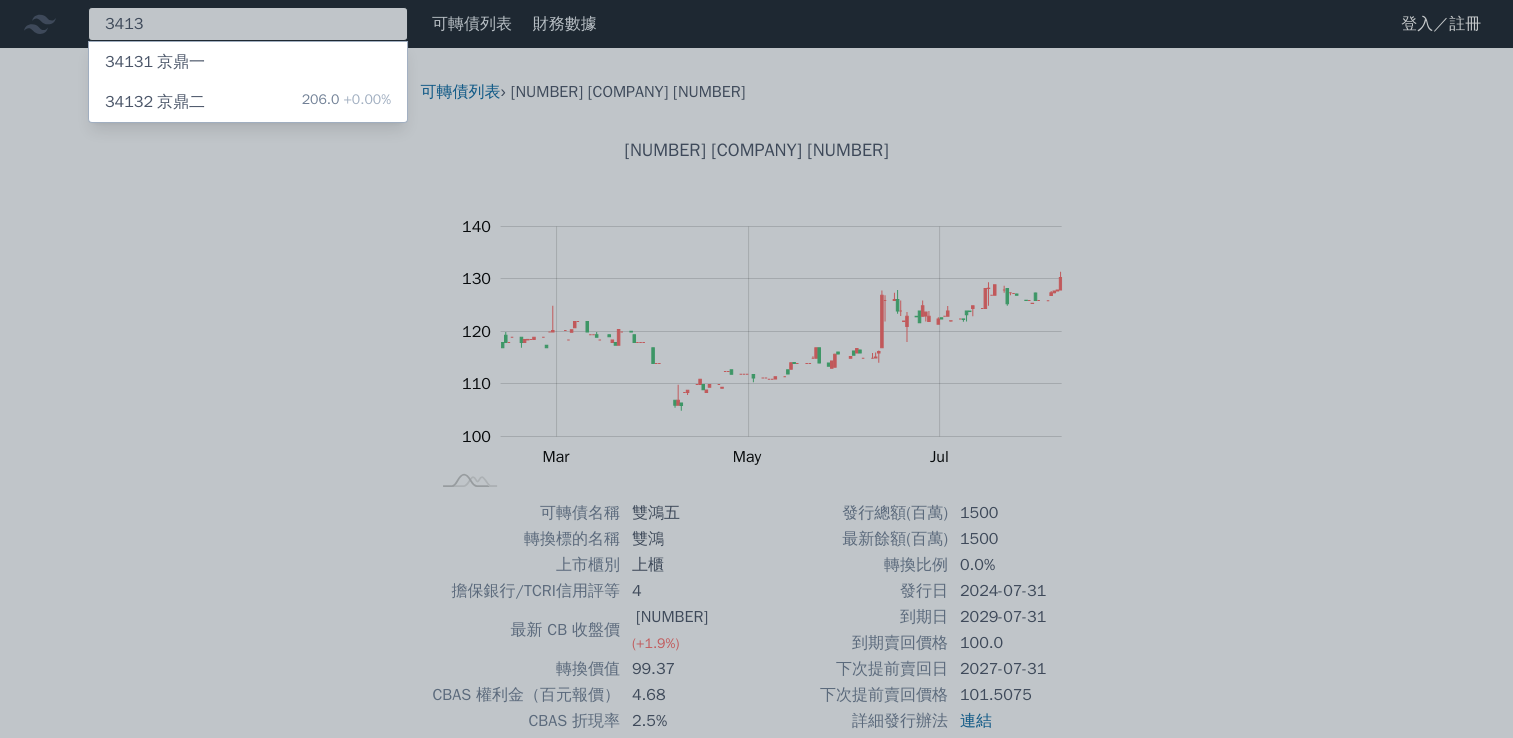type on "3413" 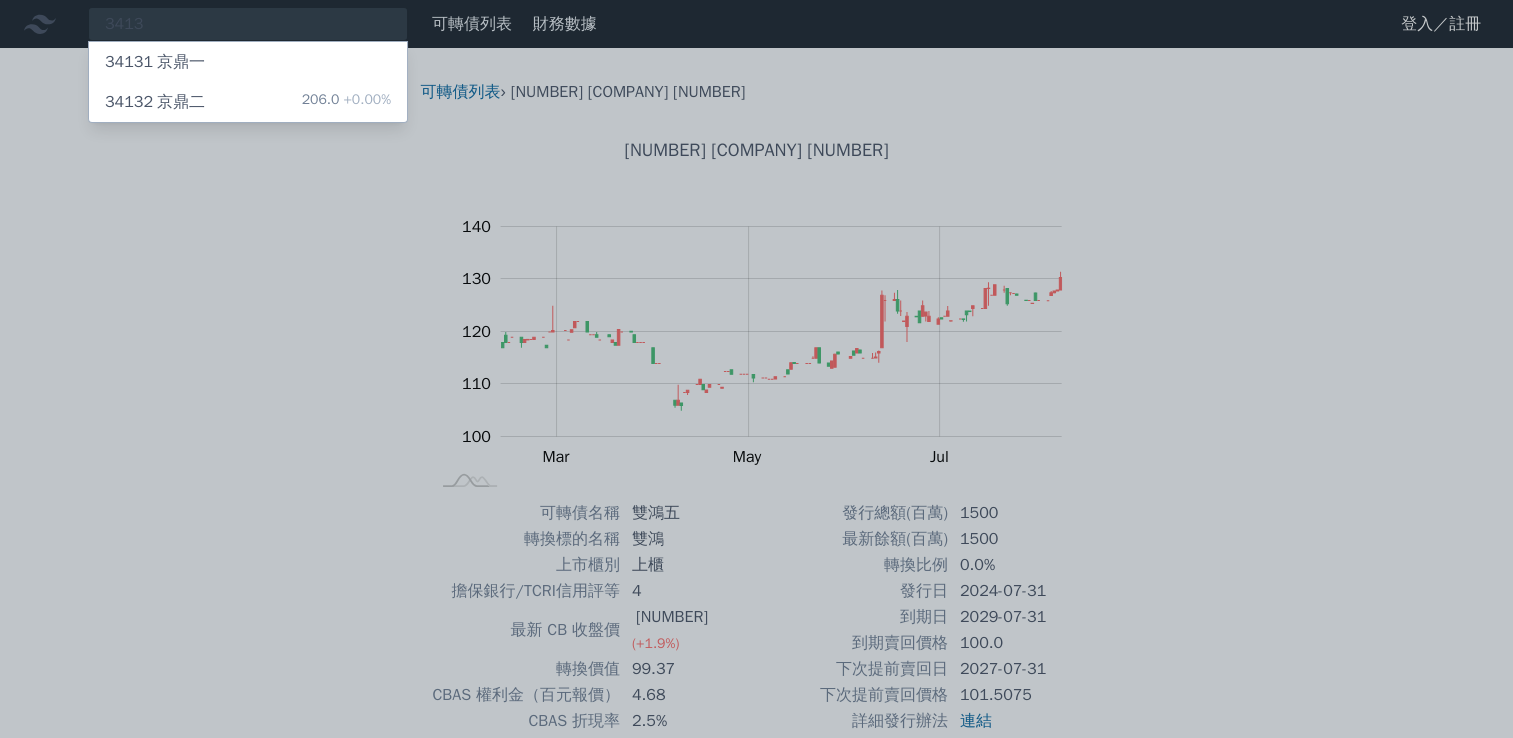 click on "34132 京鼎二" at bounding box center (155, 102) 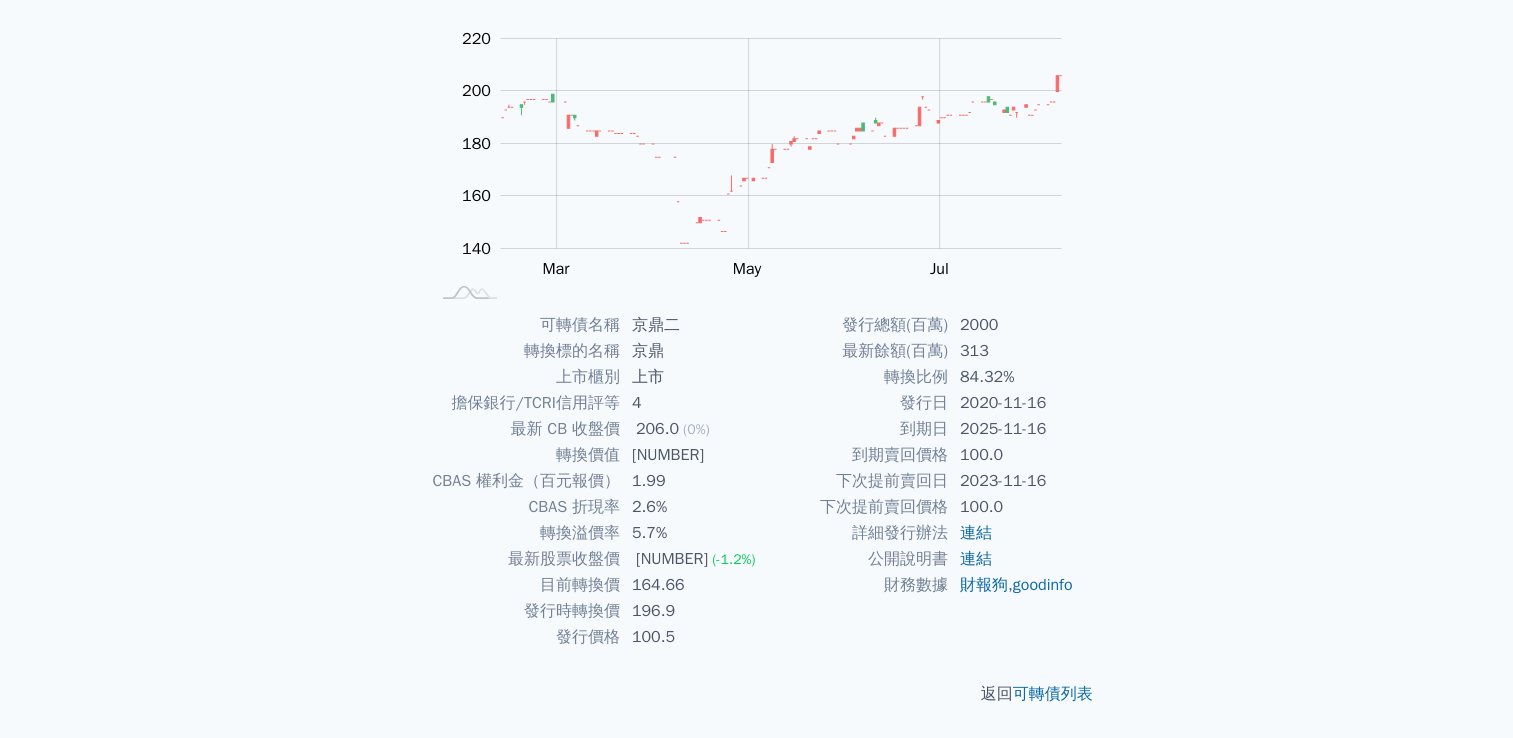 scroll, scrollTop: 0, scrollLeft: 0, axis: both 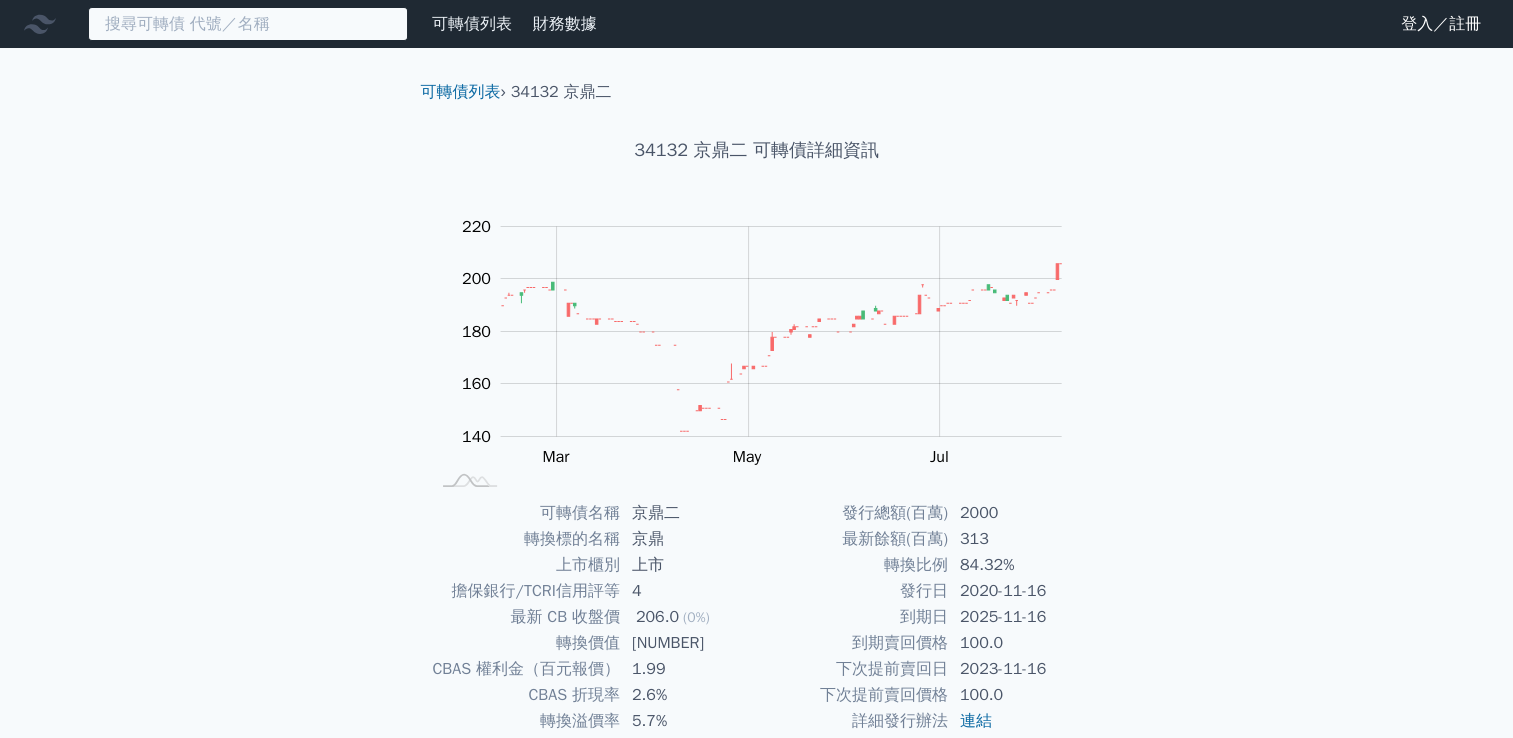 click at bounding box center [248, 24] 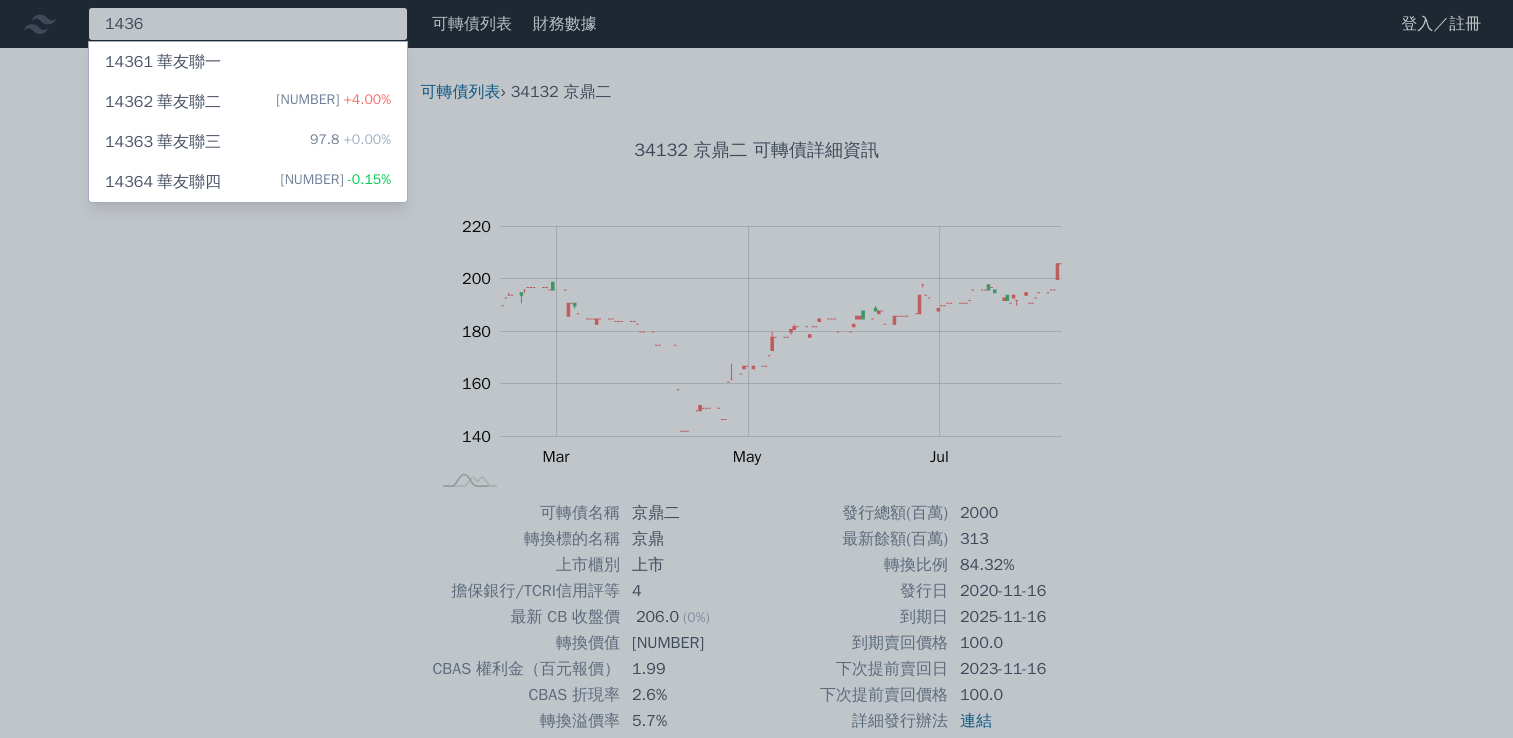 type on "1436" 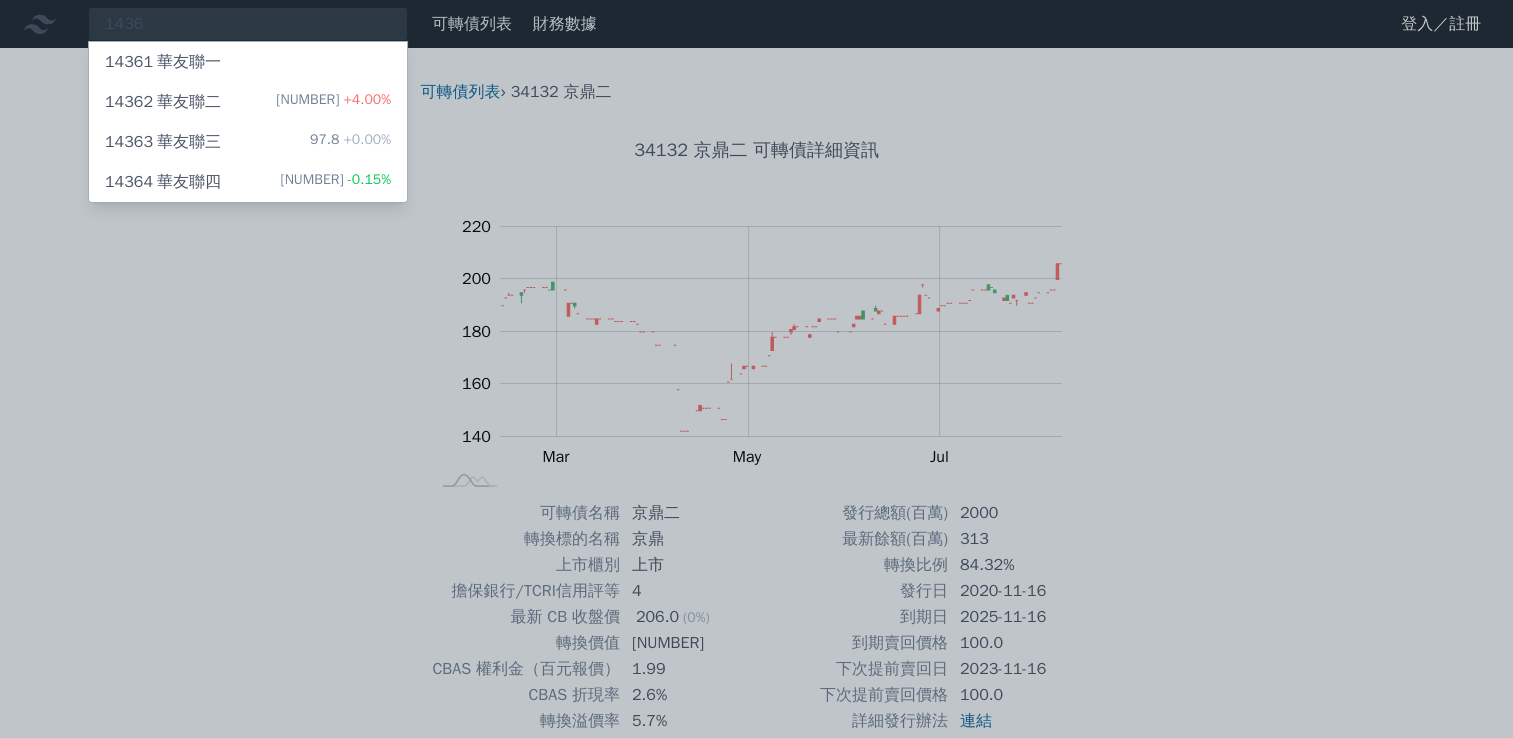 click on "[NUMBER] [COMPANY] [NUMBER]" at bounding box center (163, 102) 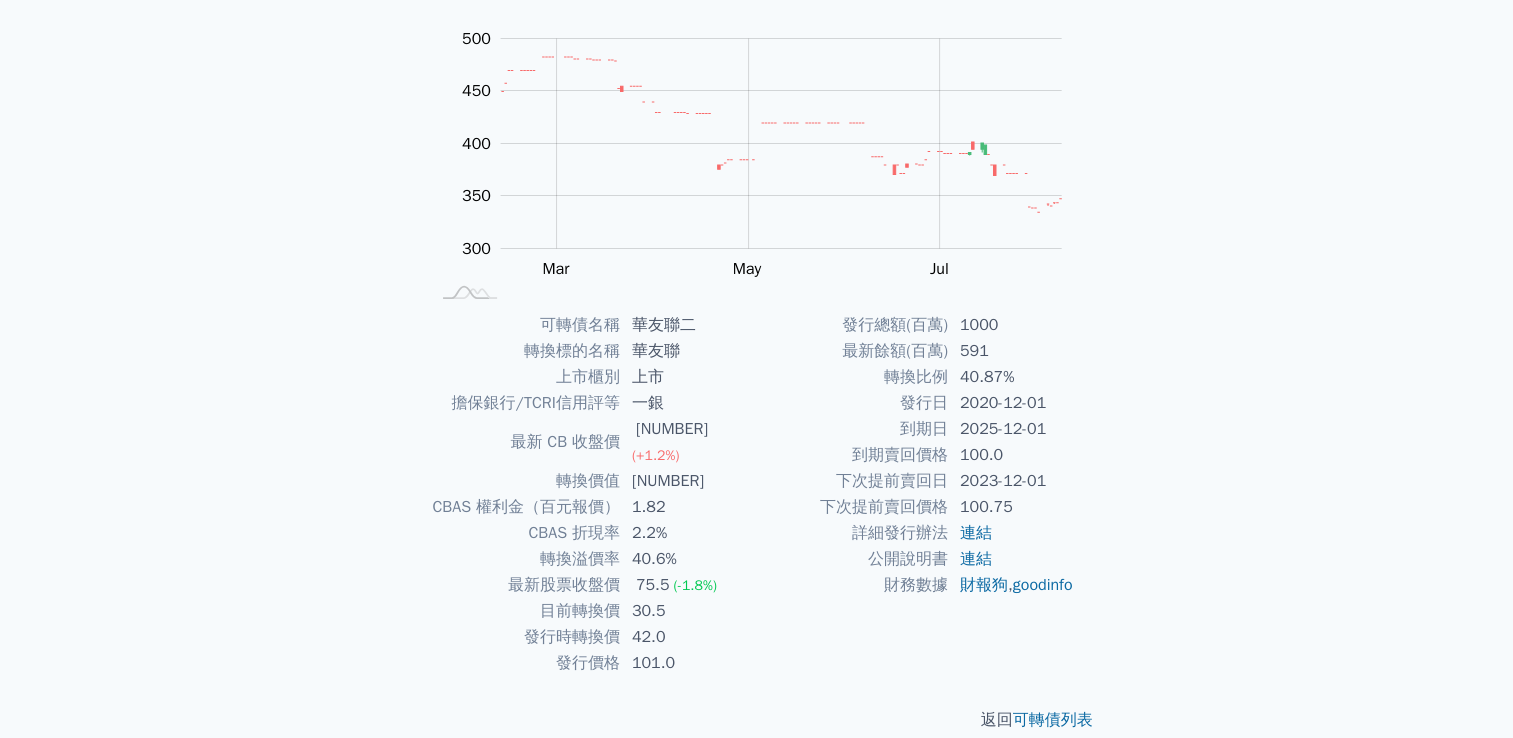 scroll, scrollTop: 0, scrollLeft: 0, axis: both 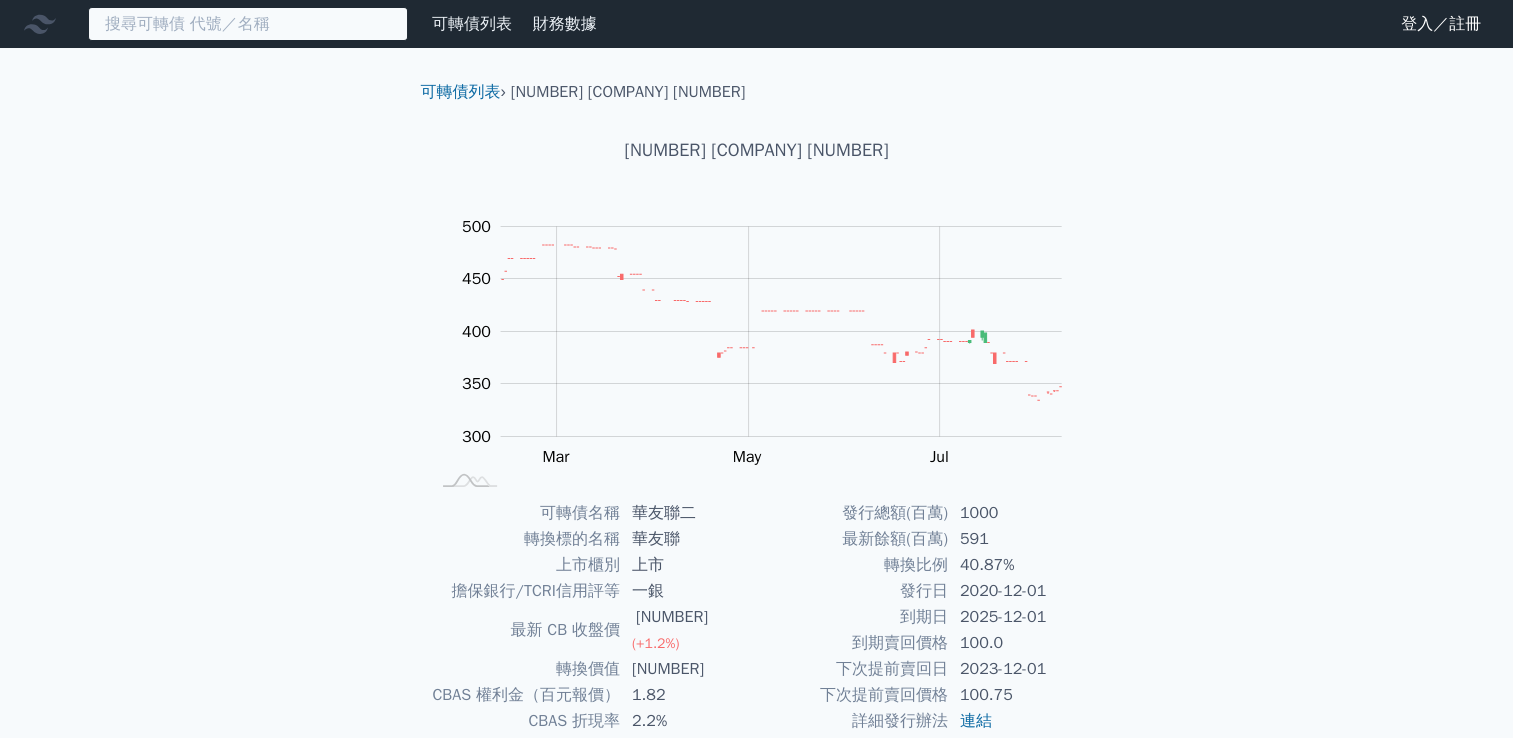 click at bounding box center [248, 24] 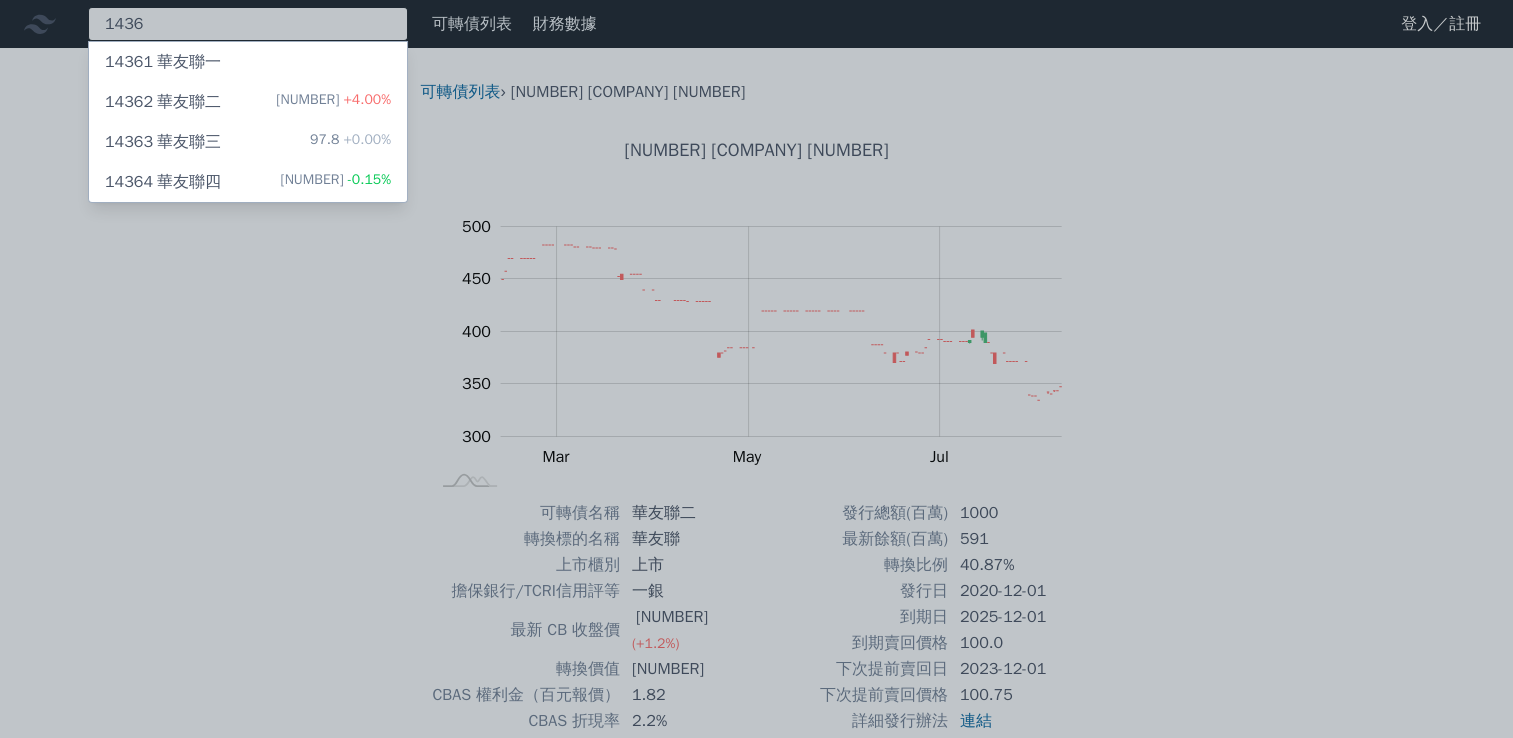 type on "1436" 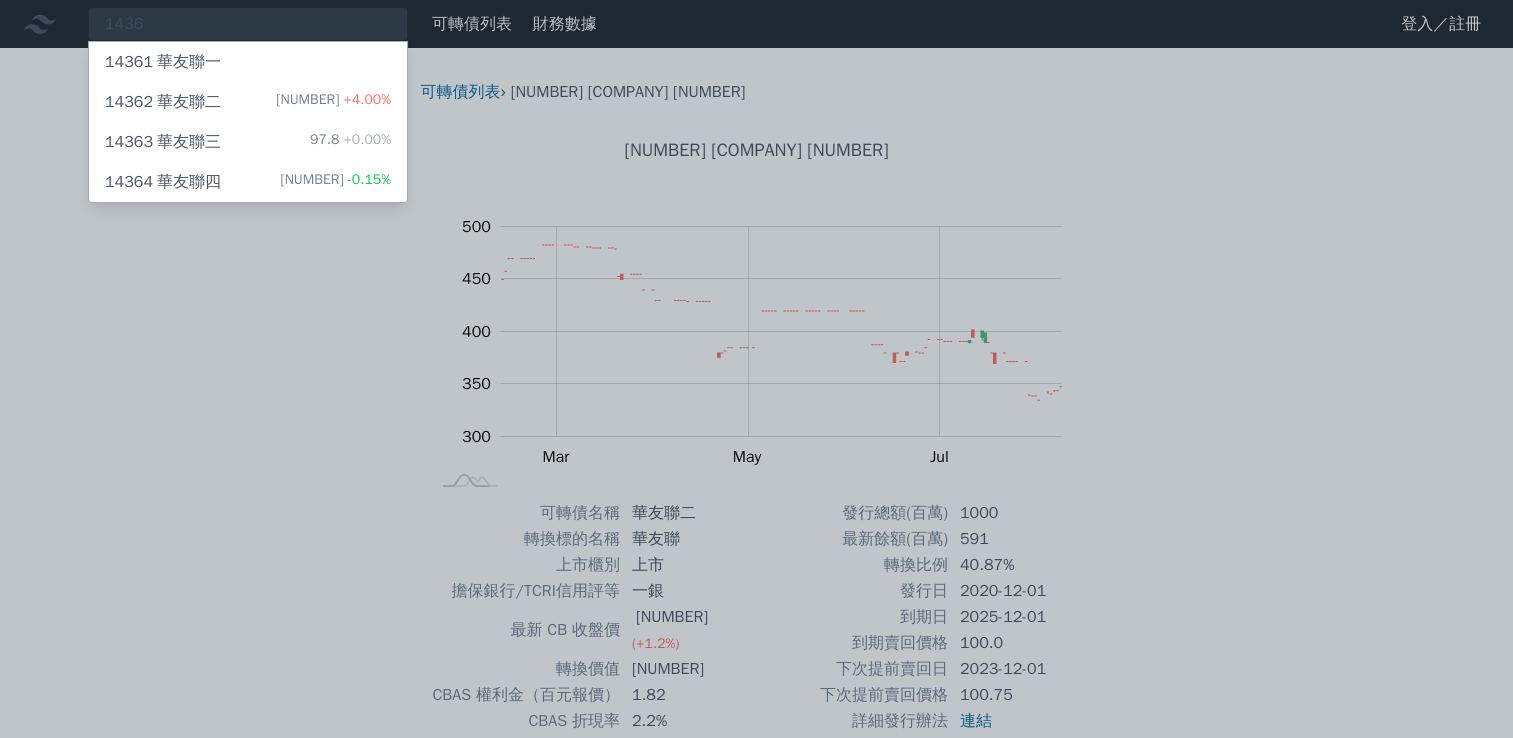 click on "[NUMBER] [COMPANY] [NUMBER]" at bounding box center [163, 142] 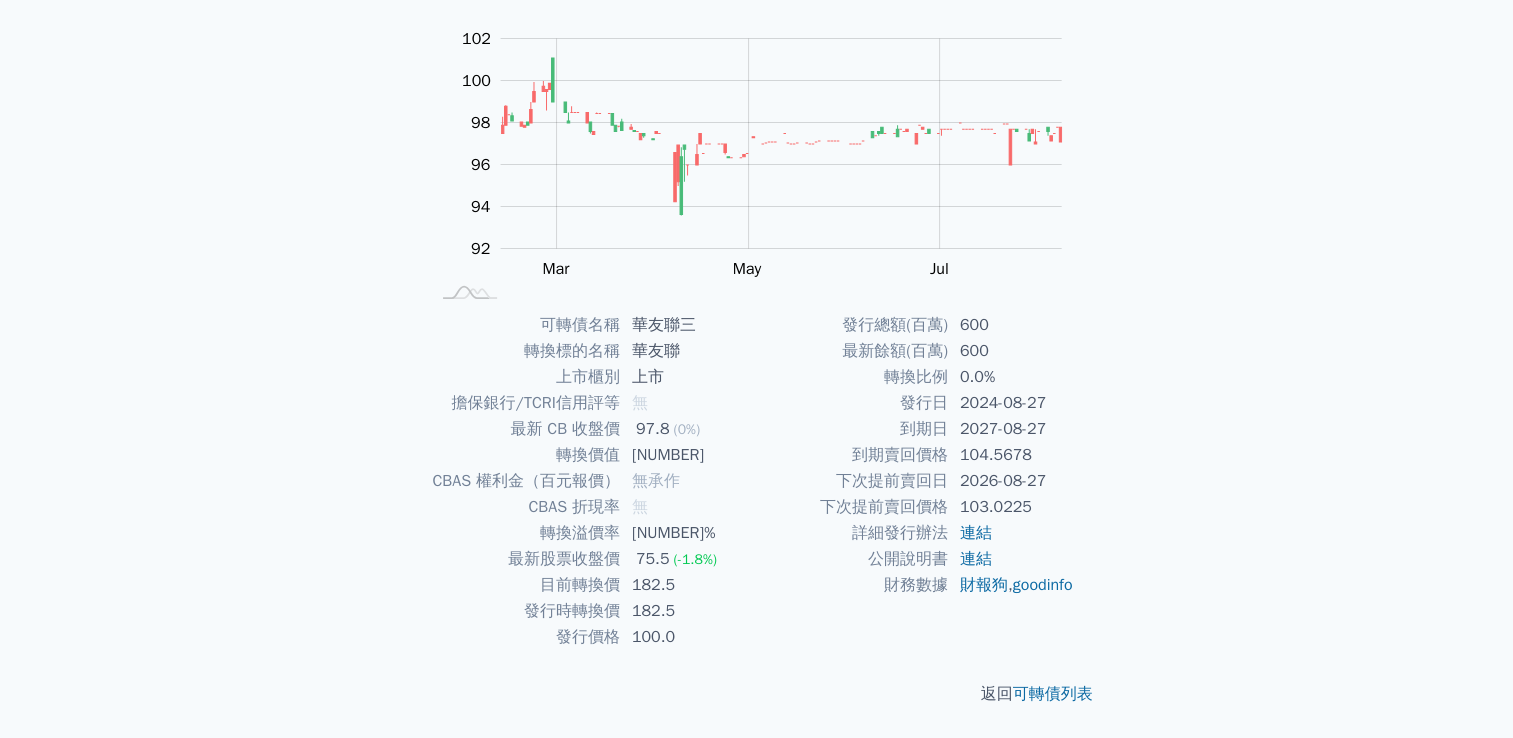 scroll, scrollTop: 88, scrollLeft: 0, axis: vertical 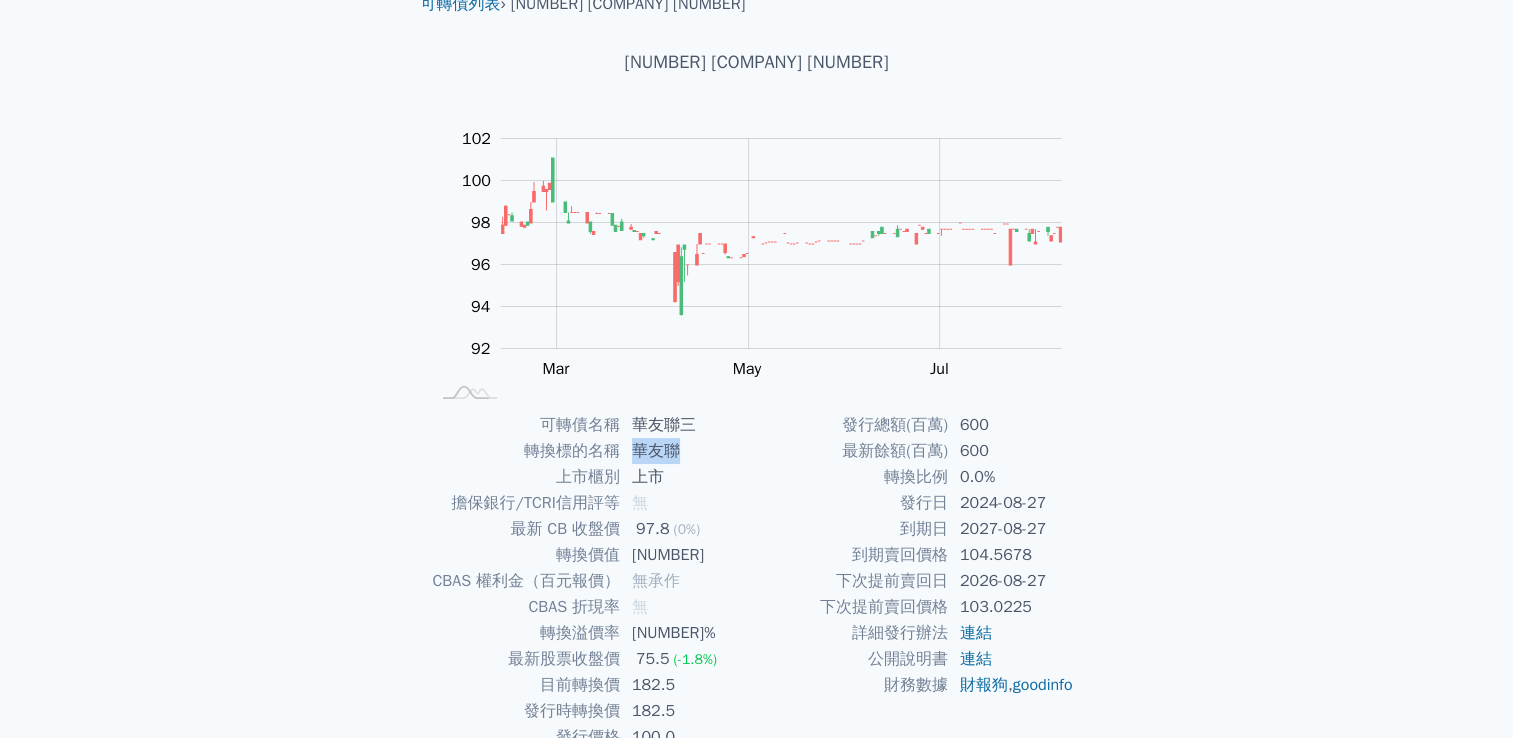 drag, startPoint x: 635, startPoint y: 452, endPoint x: 676, endPoint y: 449, distance: 41.109608 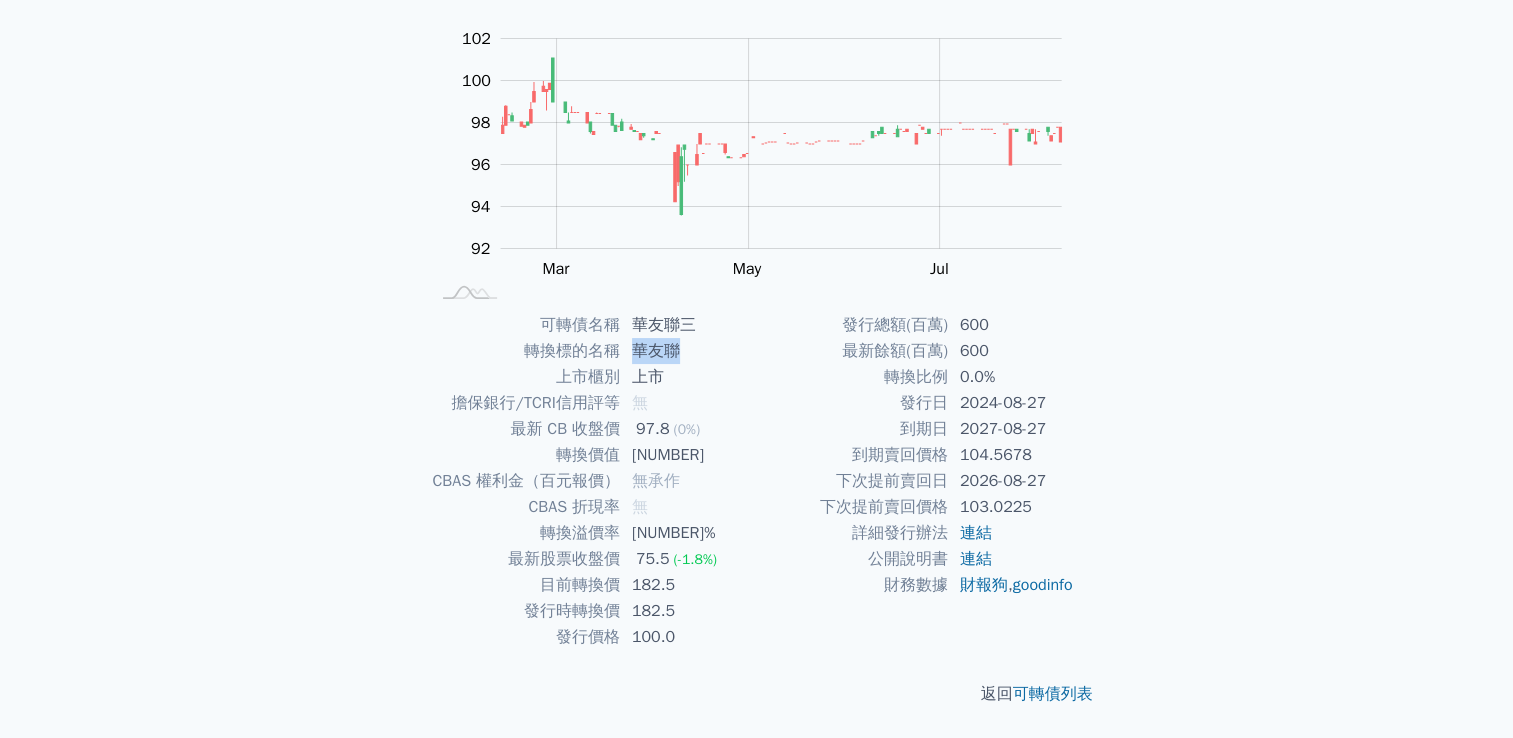 scroll, scrollTop: 0, scrollLeft: 0, axis: both 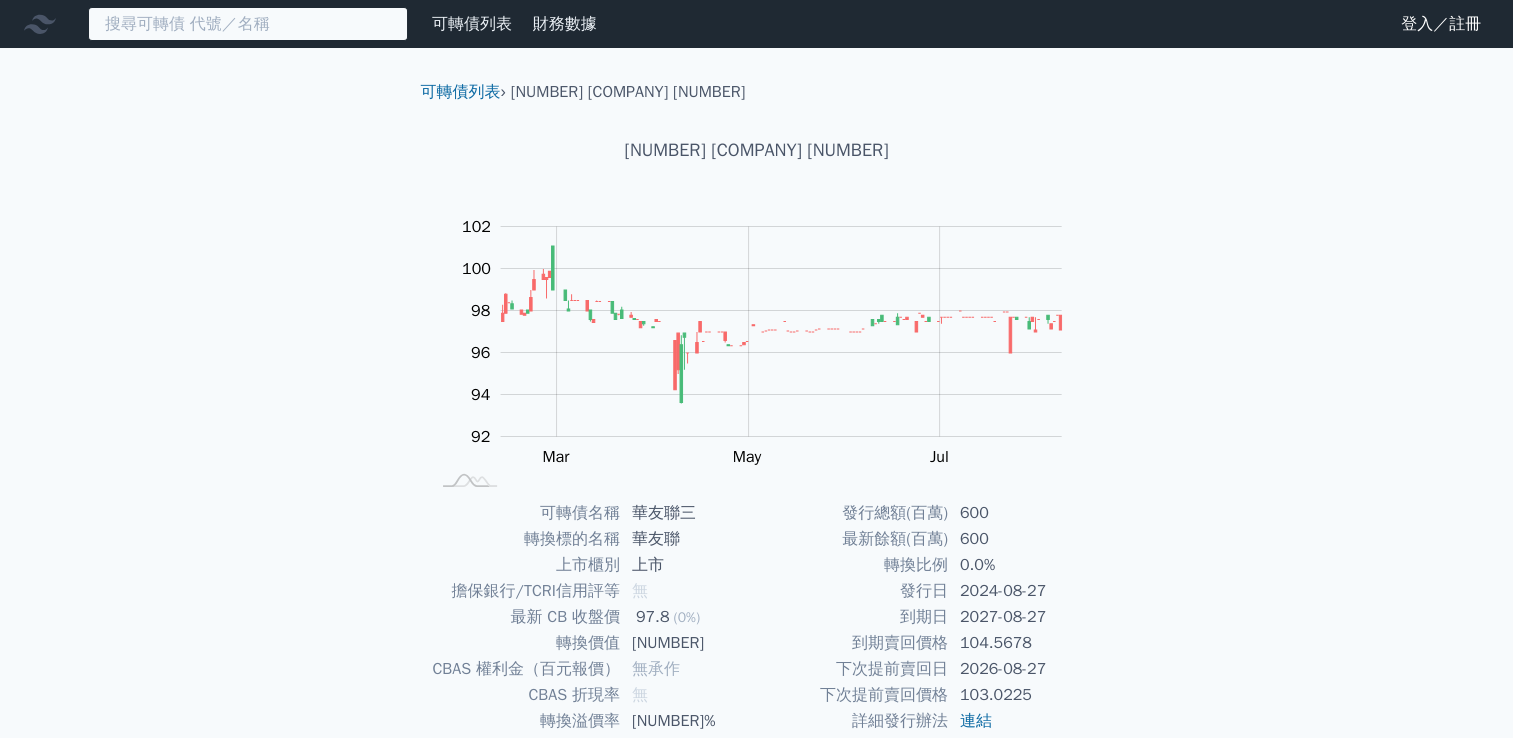 click at bounding box center [248, 24] 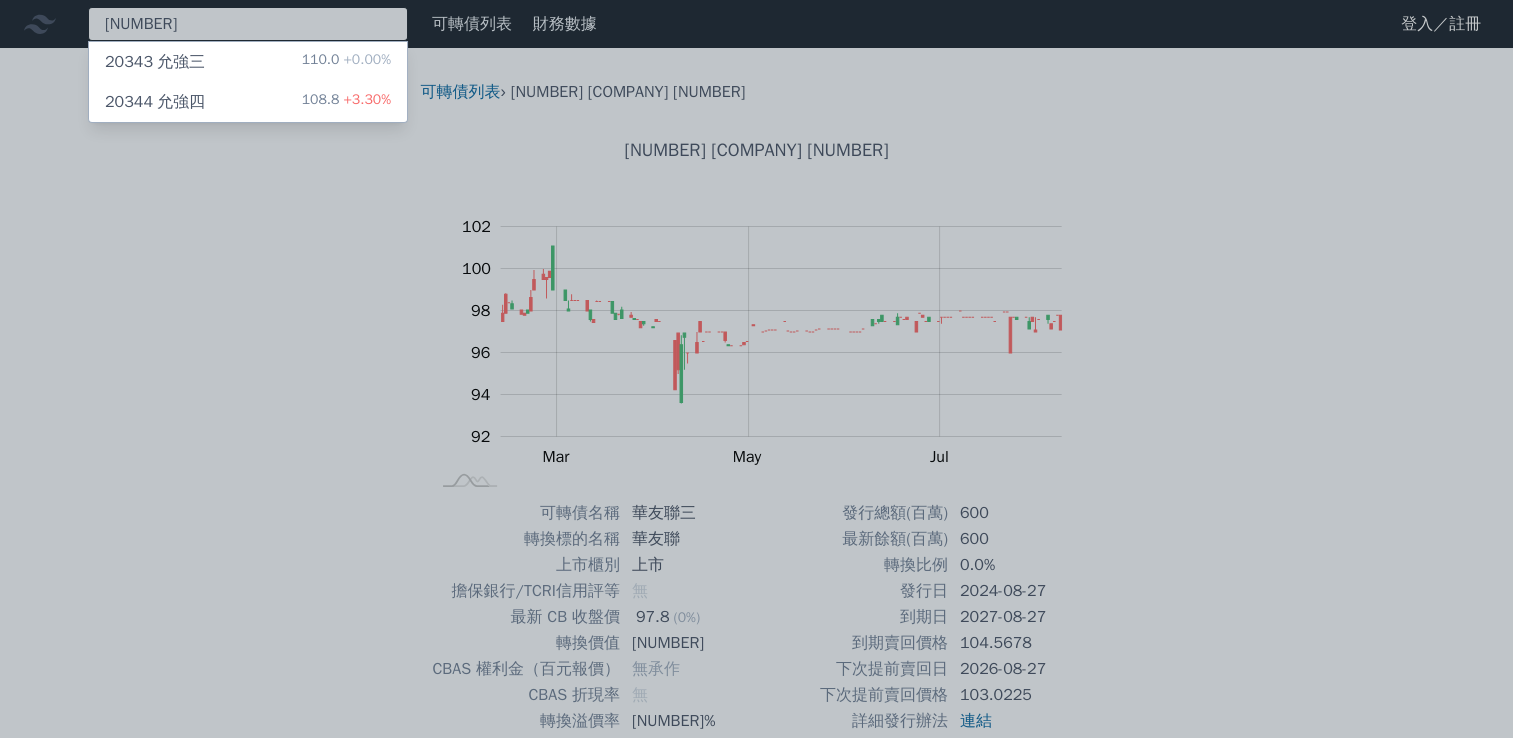 type on "[NUMBER]" 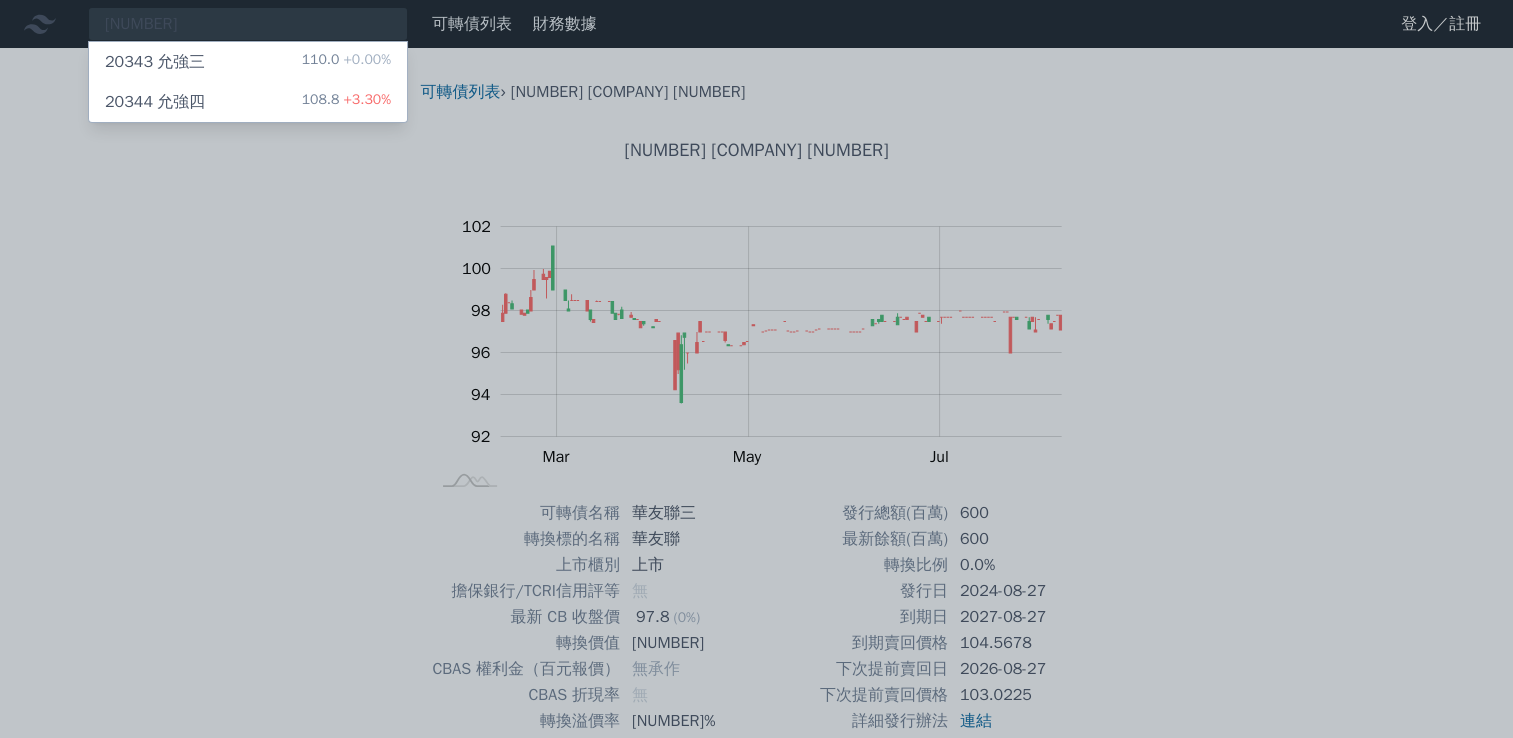 click on "[NUMBER] [COMPANY] [NUMBER] +[PERCENTAGE]%" at bounding box center [248, 102] 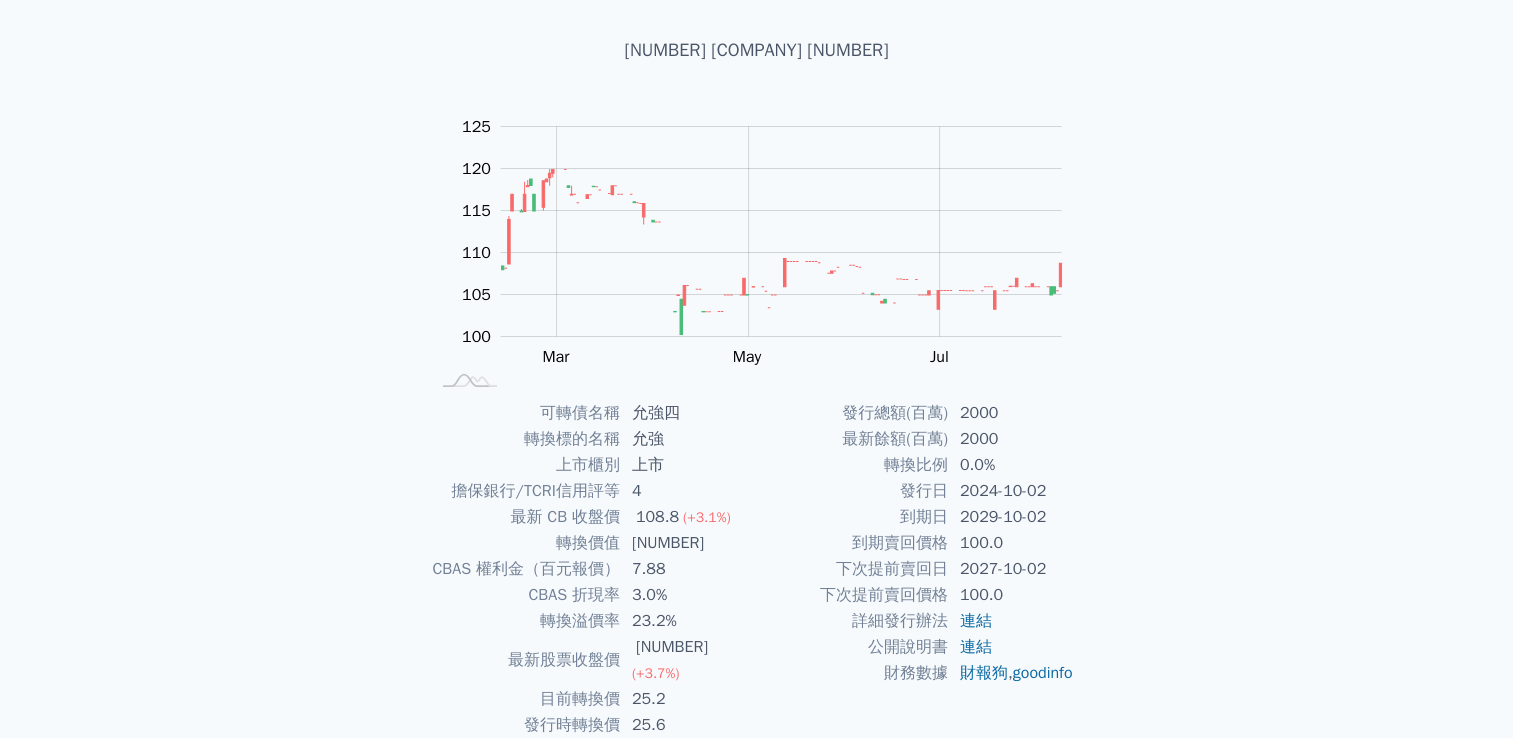 scroll, scrollTop: 188, scrollLeft: 0, axis: vertical 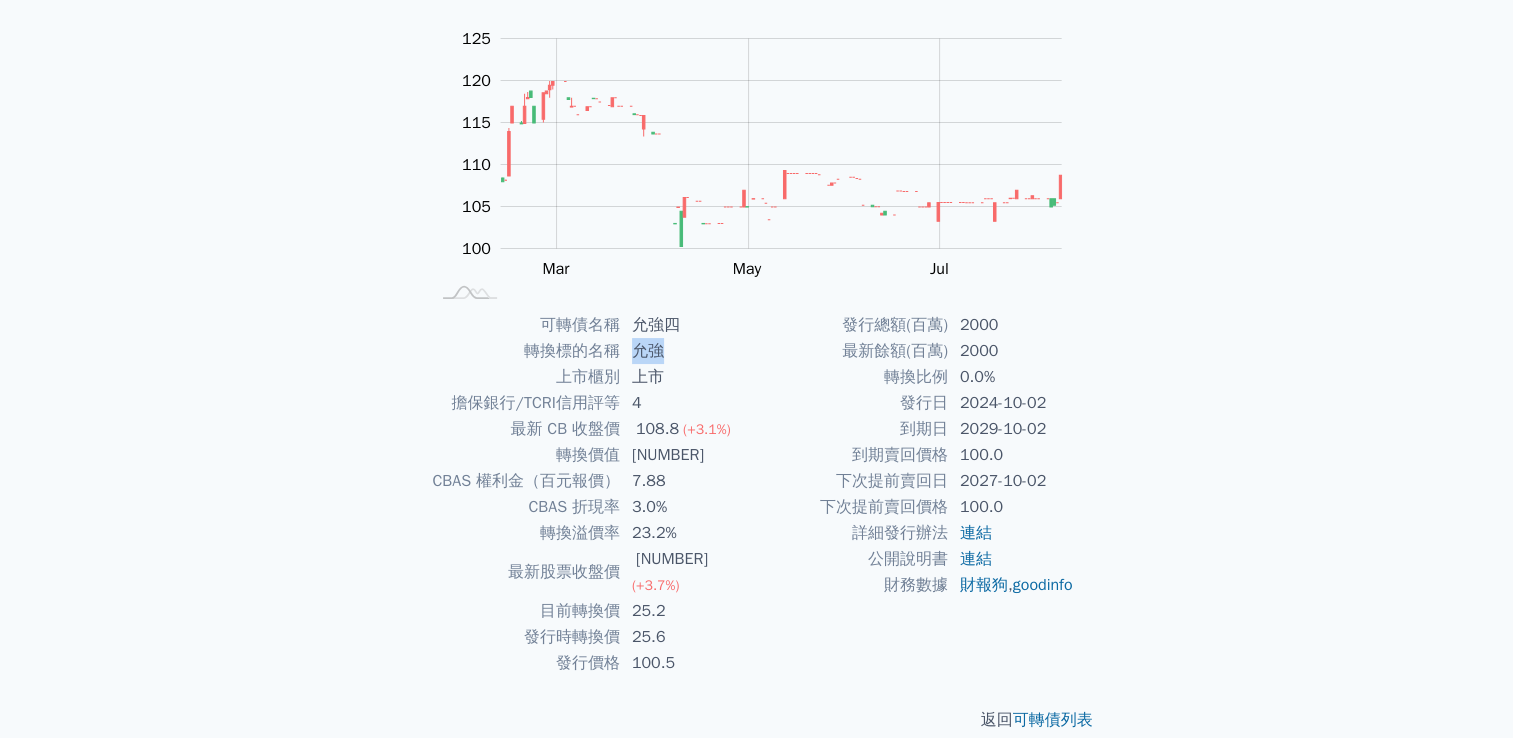 drag, startPoint x: 633, startPoint y: 348, endPoint x: 657, endPoint y: 353, distance: 24.5153 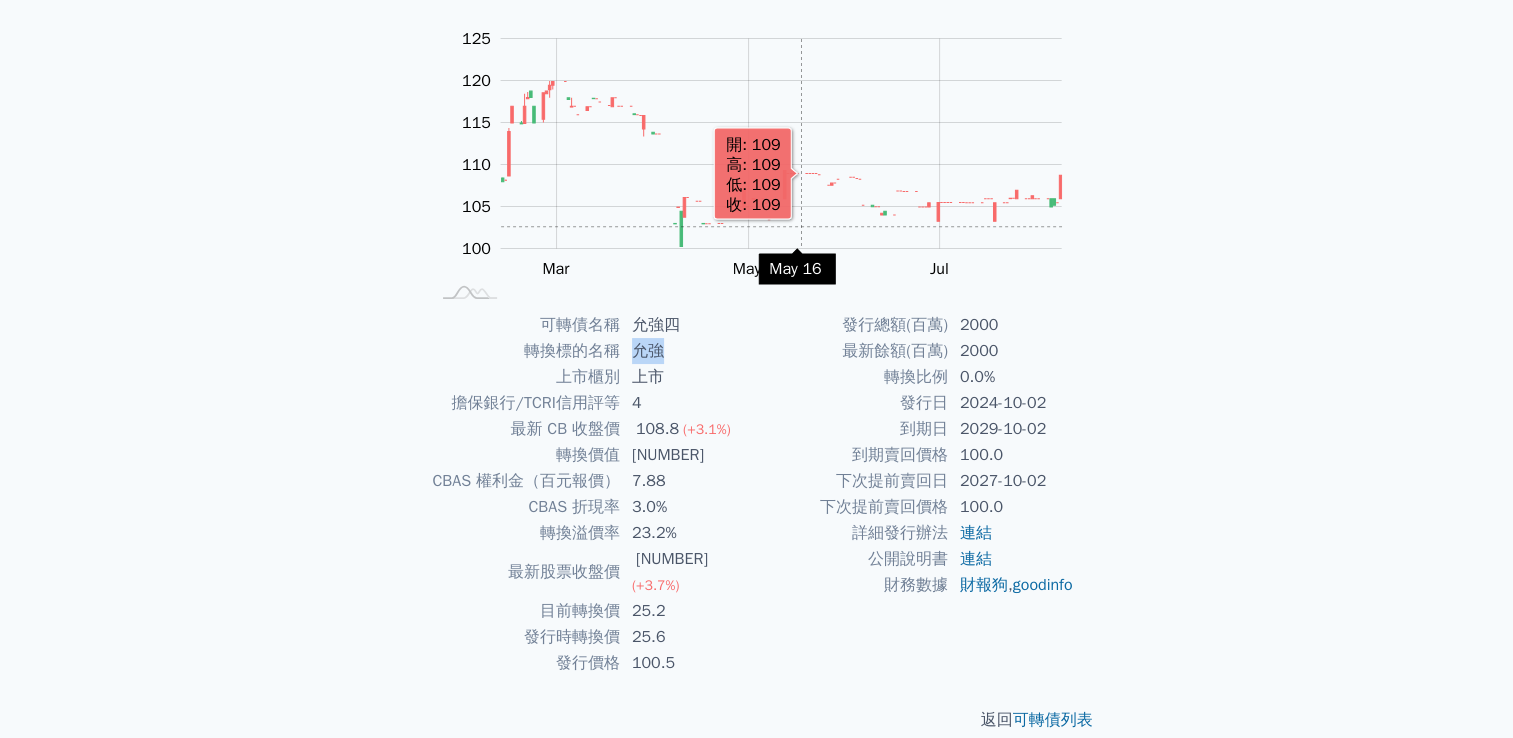 scroll, scrollTop: 0, scrollLeft: 0, axis: both 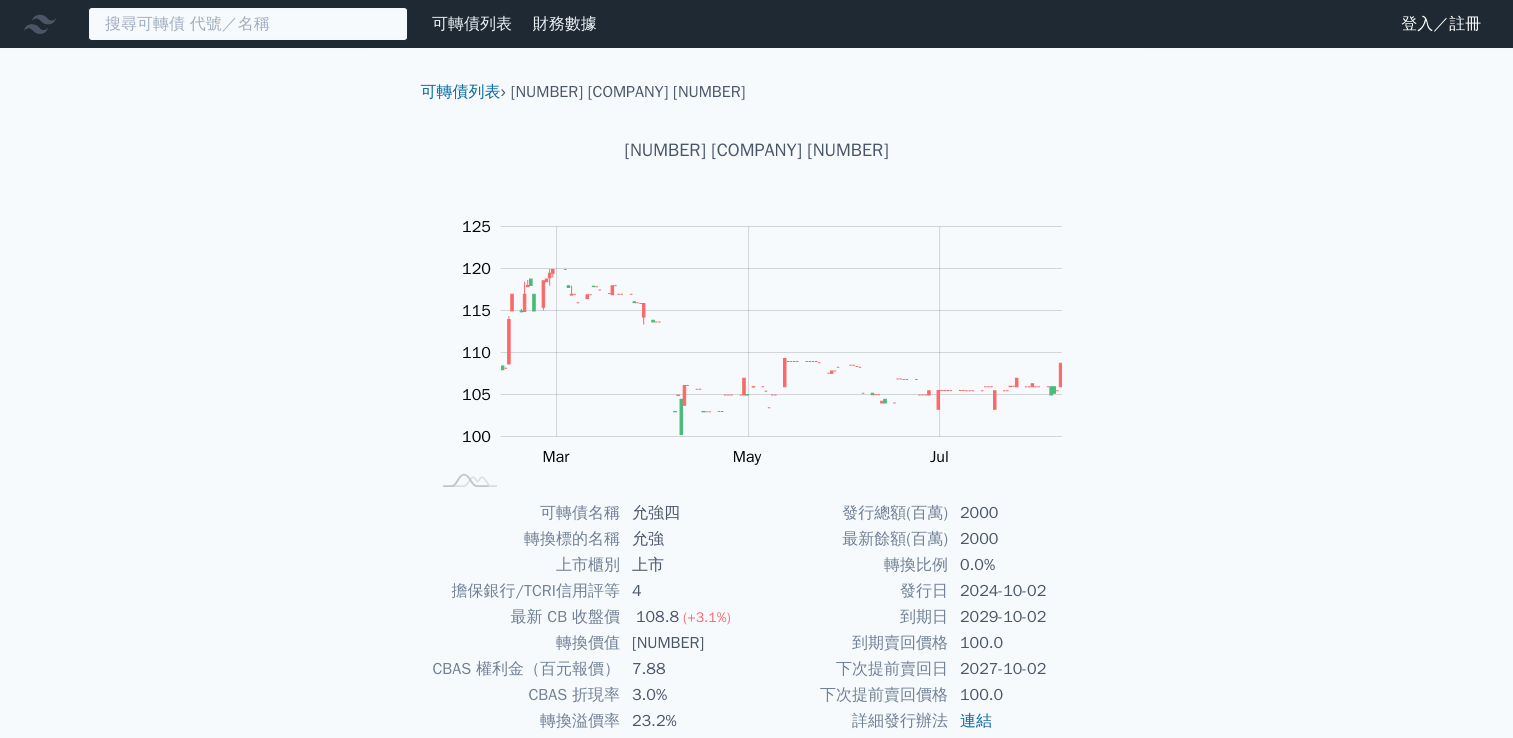 click at bounding box center (248, 24) 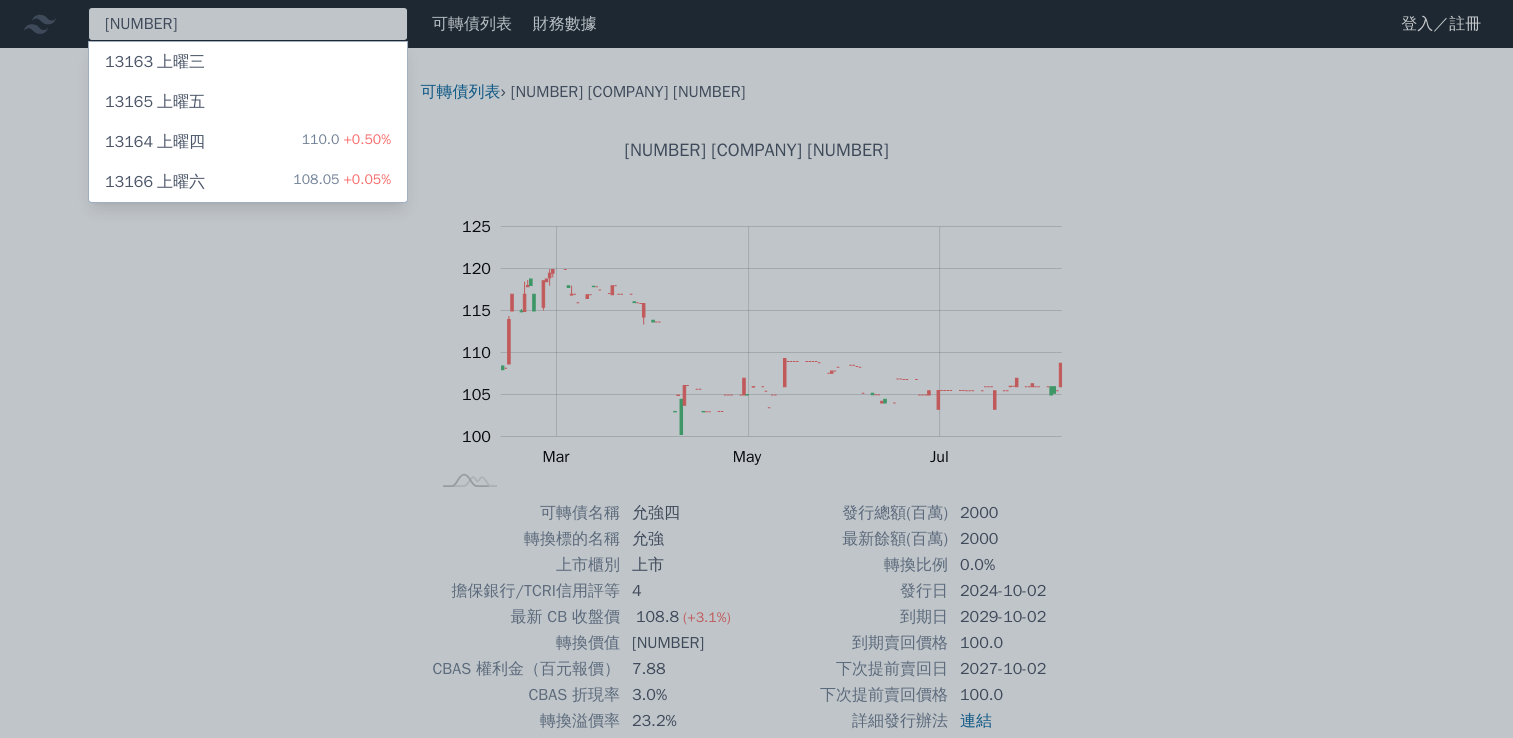 type on "[NUMBER]" 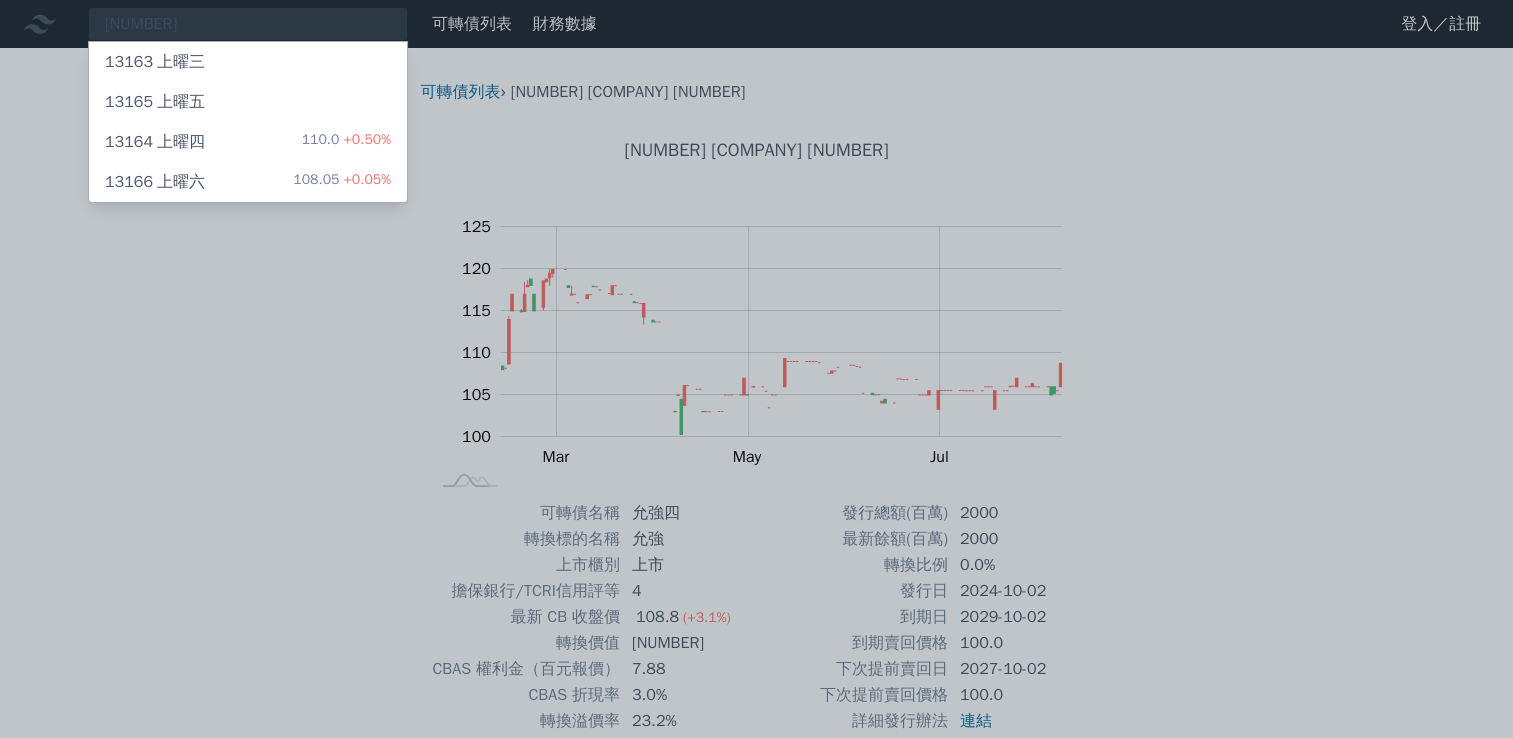 click on "[NUMBER] [COMPANY] [NUMBER] +[PERCENTAGE]%" at bounding box center [248, 182] 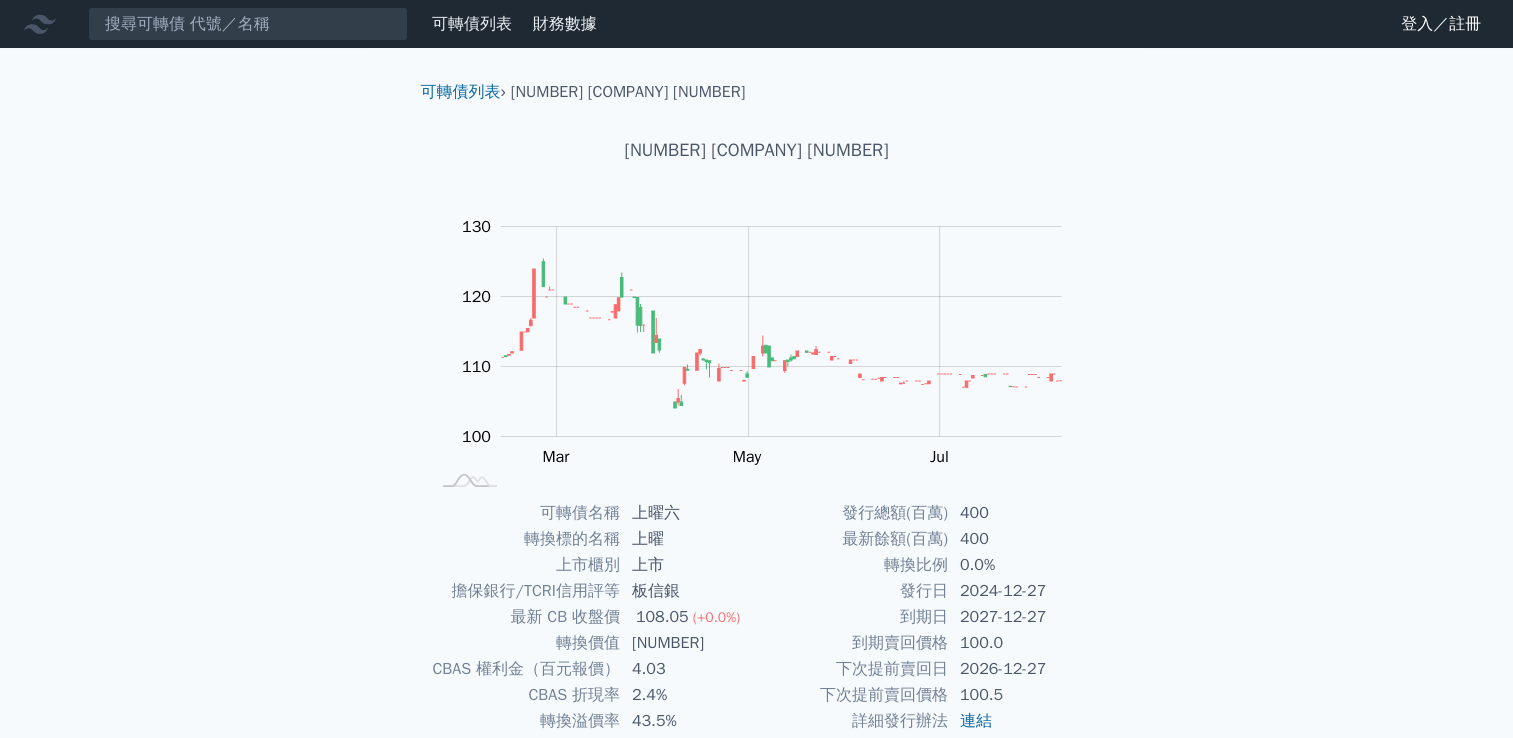 scroll, scrollTop: 188, scrollLeft: 0, axis: vertical 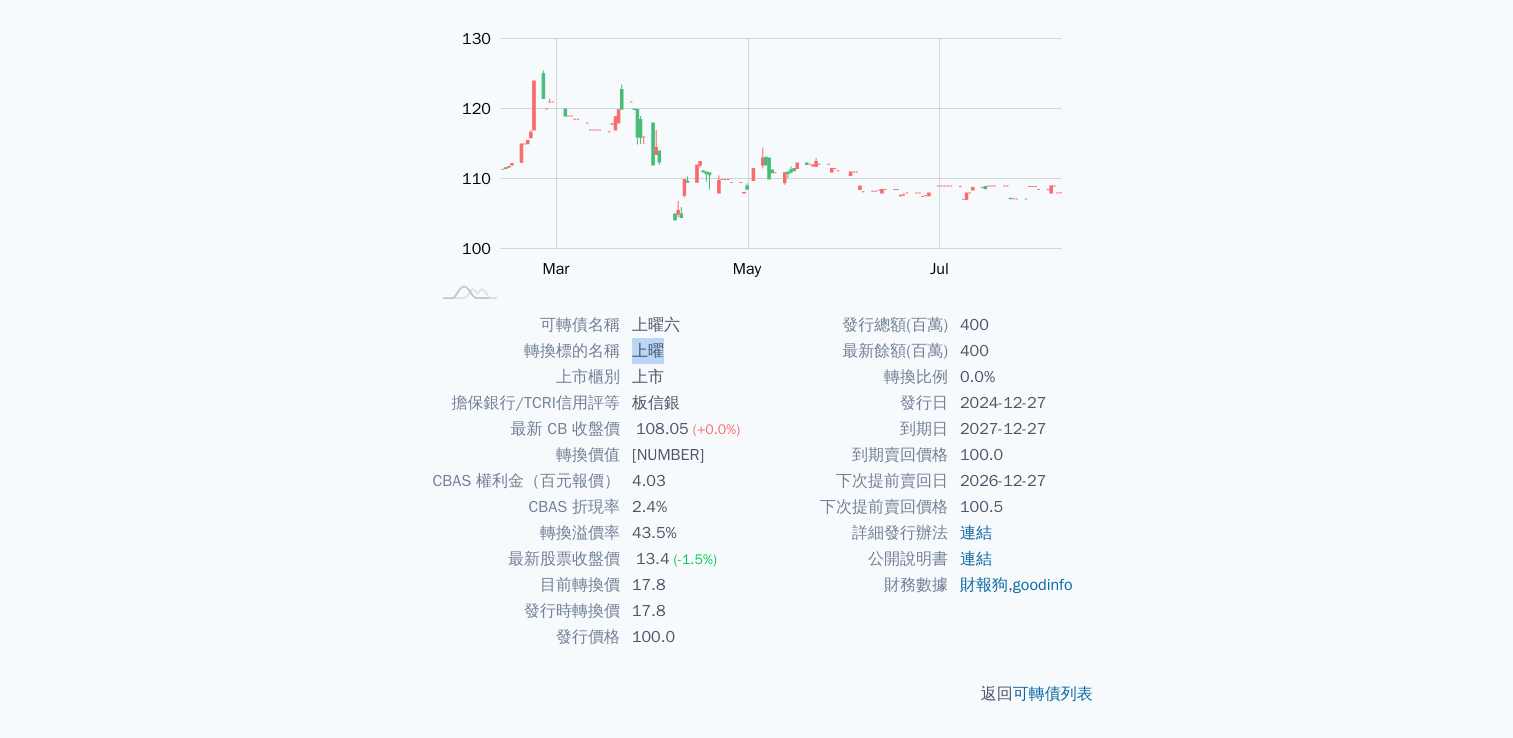 drag, startPoint x: 633, startPoint y: 346, endPoint x: 656, endPoint y: 346, distance: 23 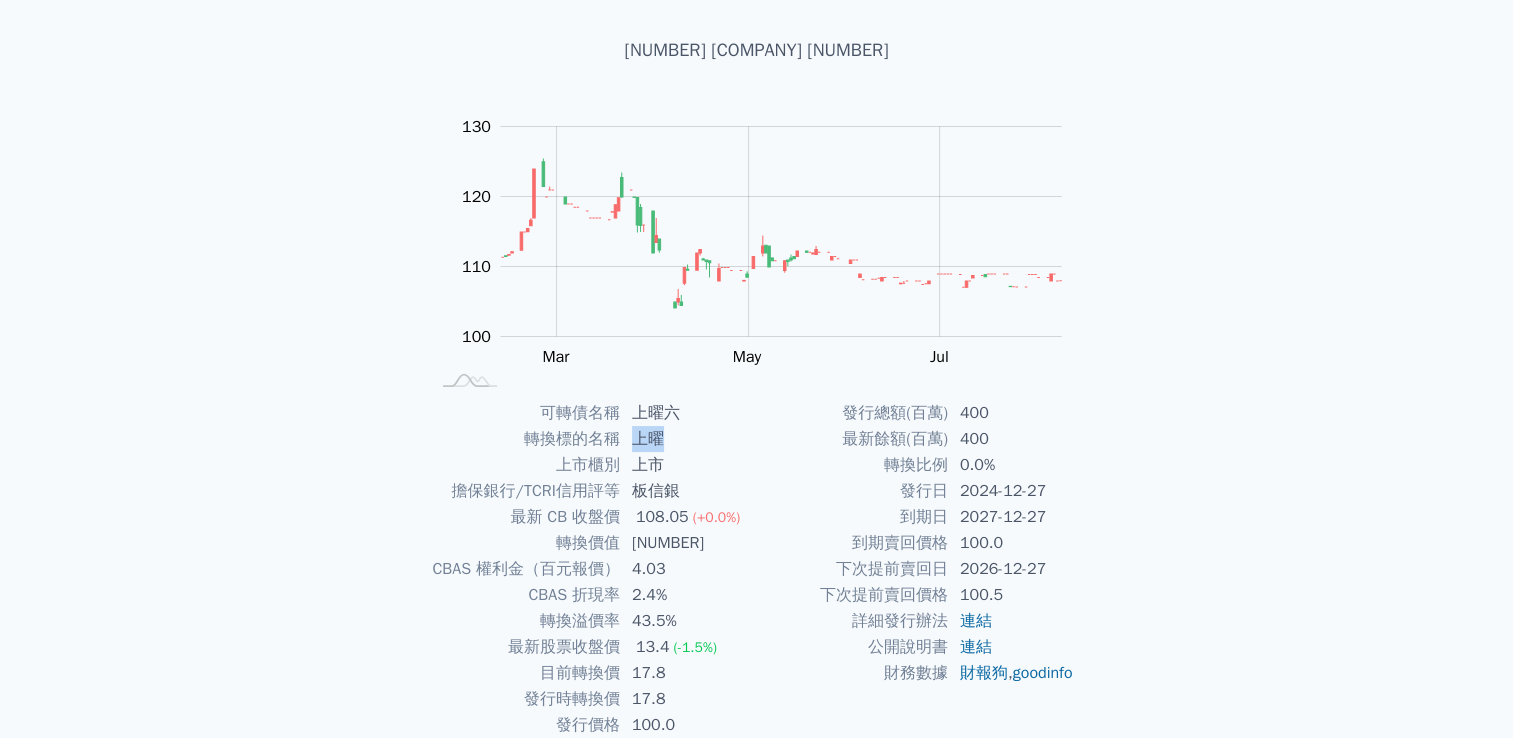 scroll, scrollTop: 0, scrollLeft: 0, axis: both 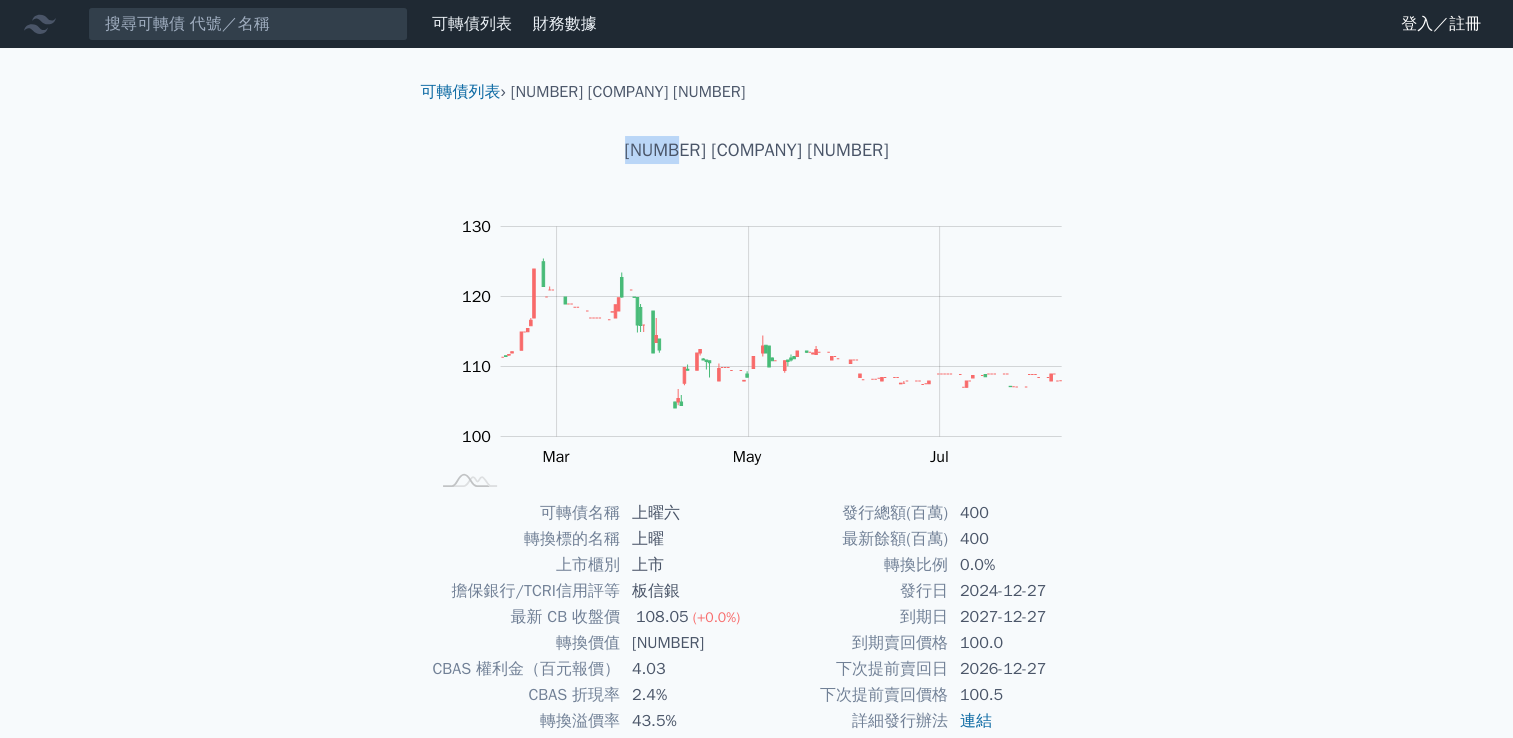 drag, startPoint x: 636, startPoint y: 147, endPoint x: 687, endPoint y: 147, distance: 51 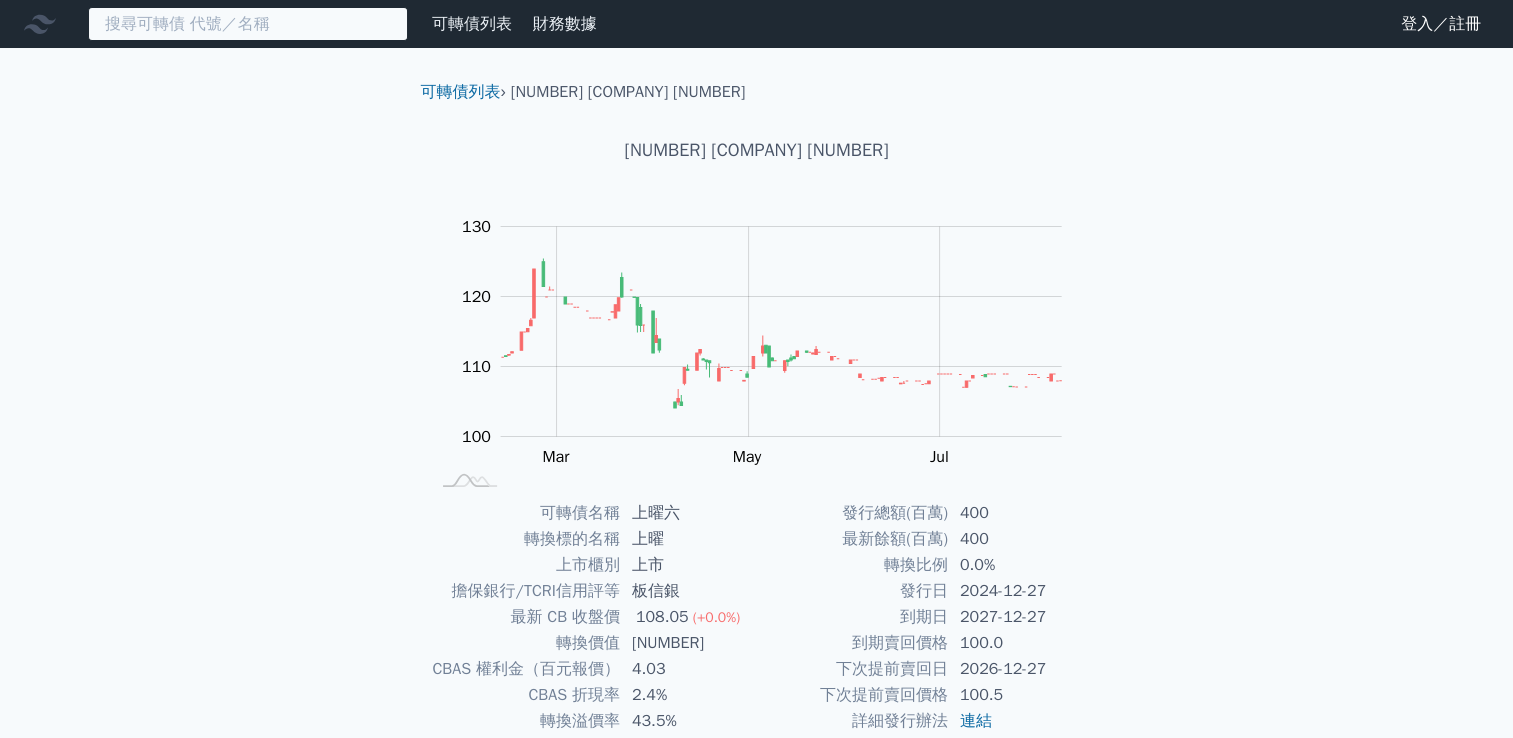 click at bounding box center [248, 24] 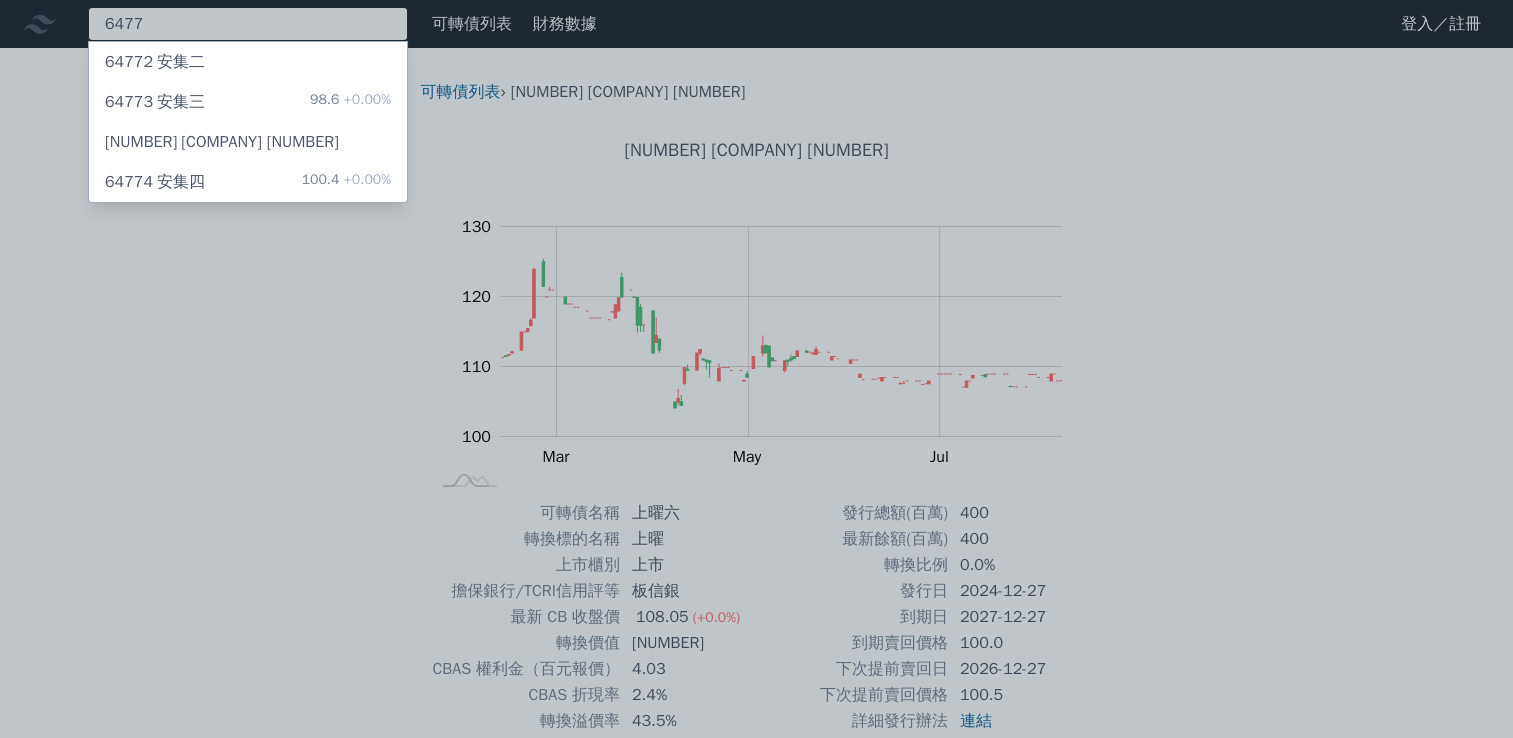 type on "6477" 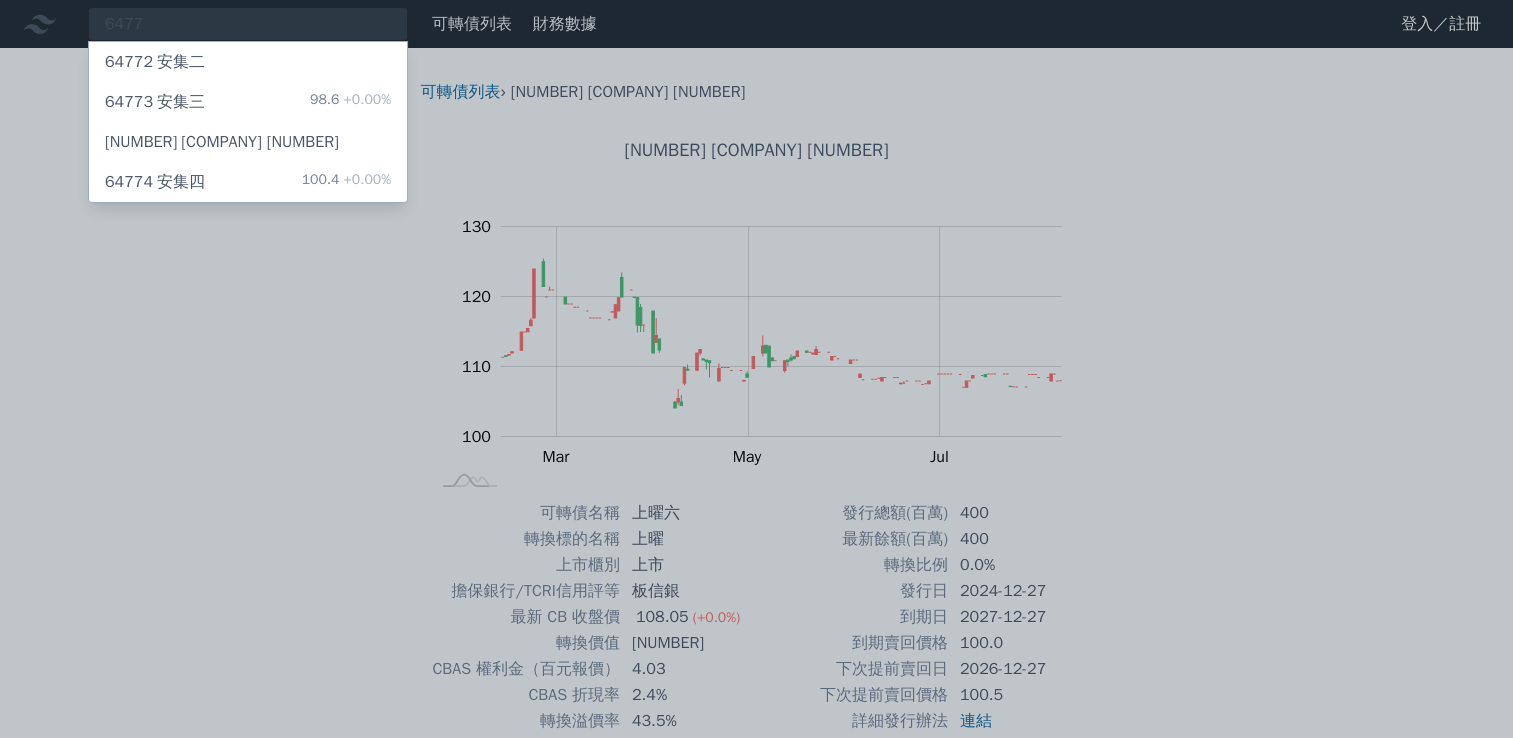 click on "[NUMBER] [COMPANY] [NUMBER] +[PERCENTAGE]%" at bounding box center [248, 102] 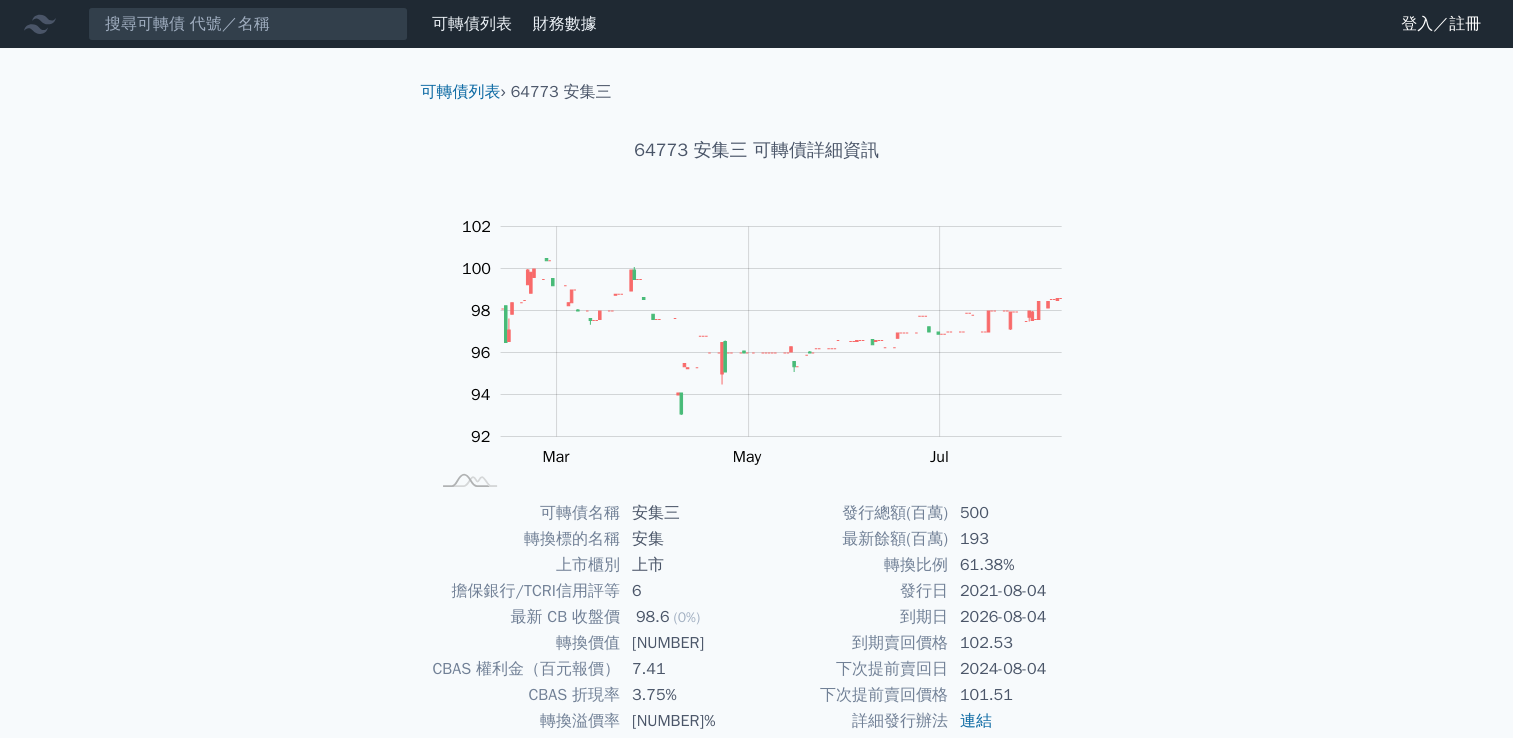 scroll, scrollTop: 188, scrollLeft: 0, axis: vertical 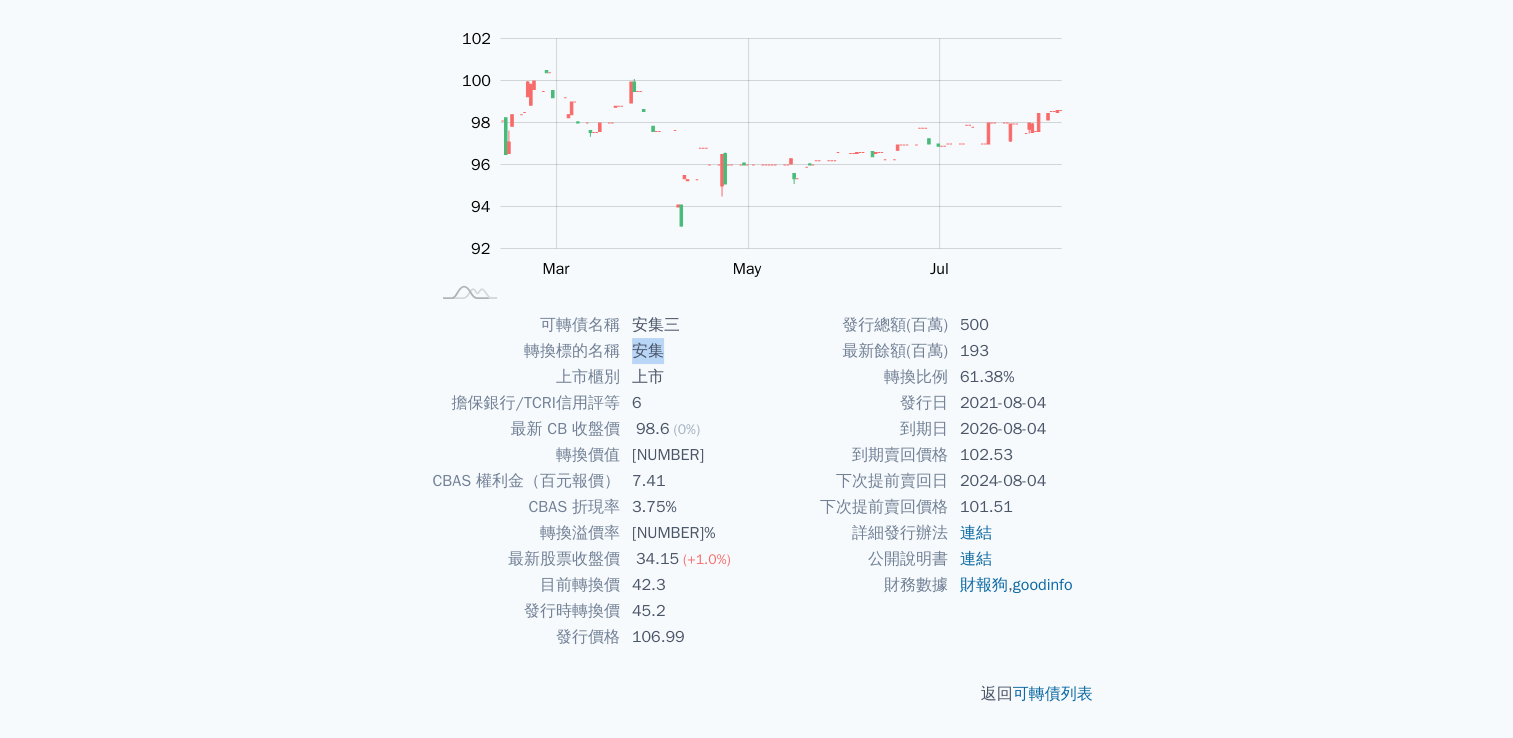 drag, startPoint x: 632, startPoint y: 352, endPoint x: 658, endPoint y: 349, distance: 26.172504 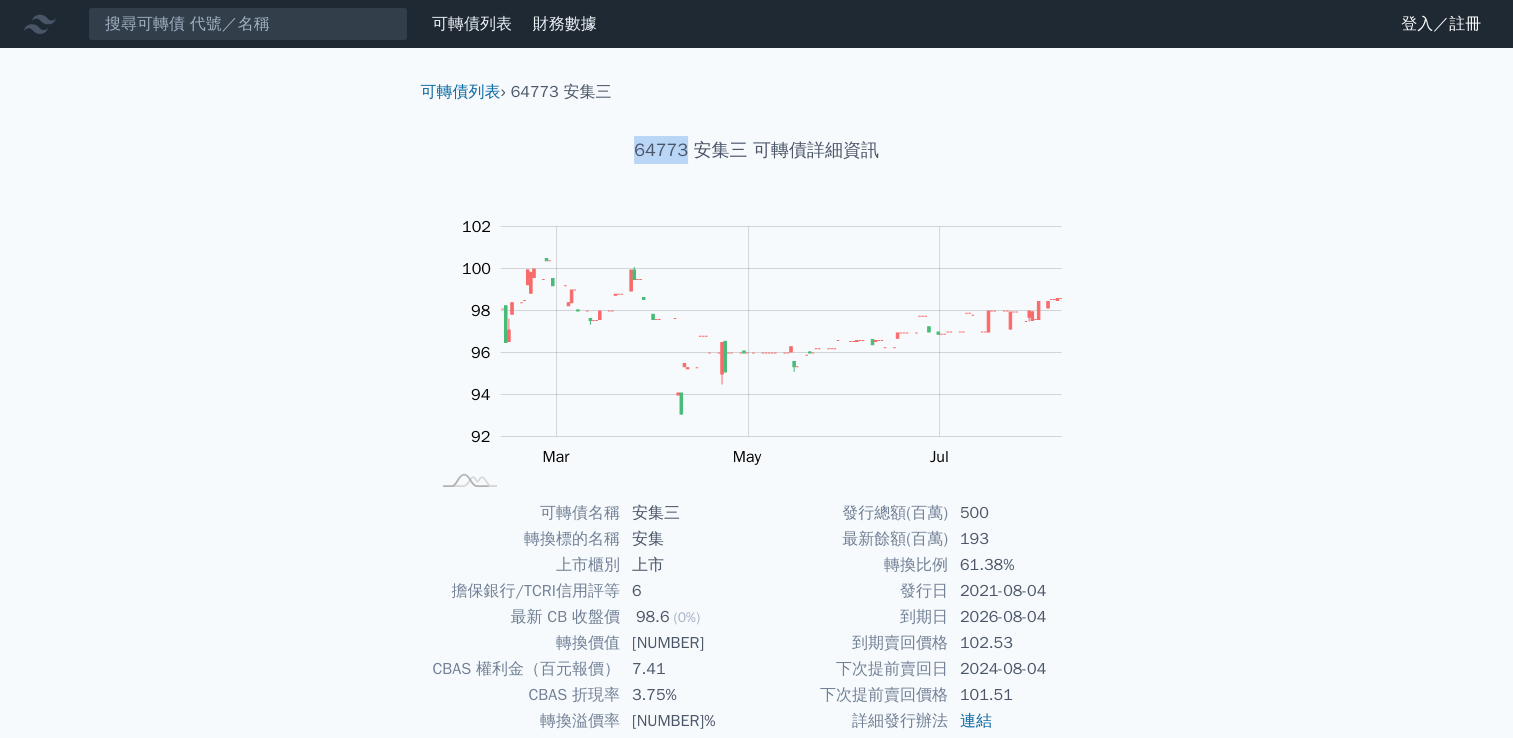 drag, startPoint x: 634, startPoint y: 146, endPoint x: 682, endPoint y: 146, distance: 48 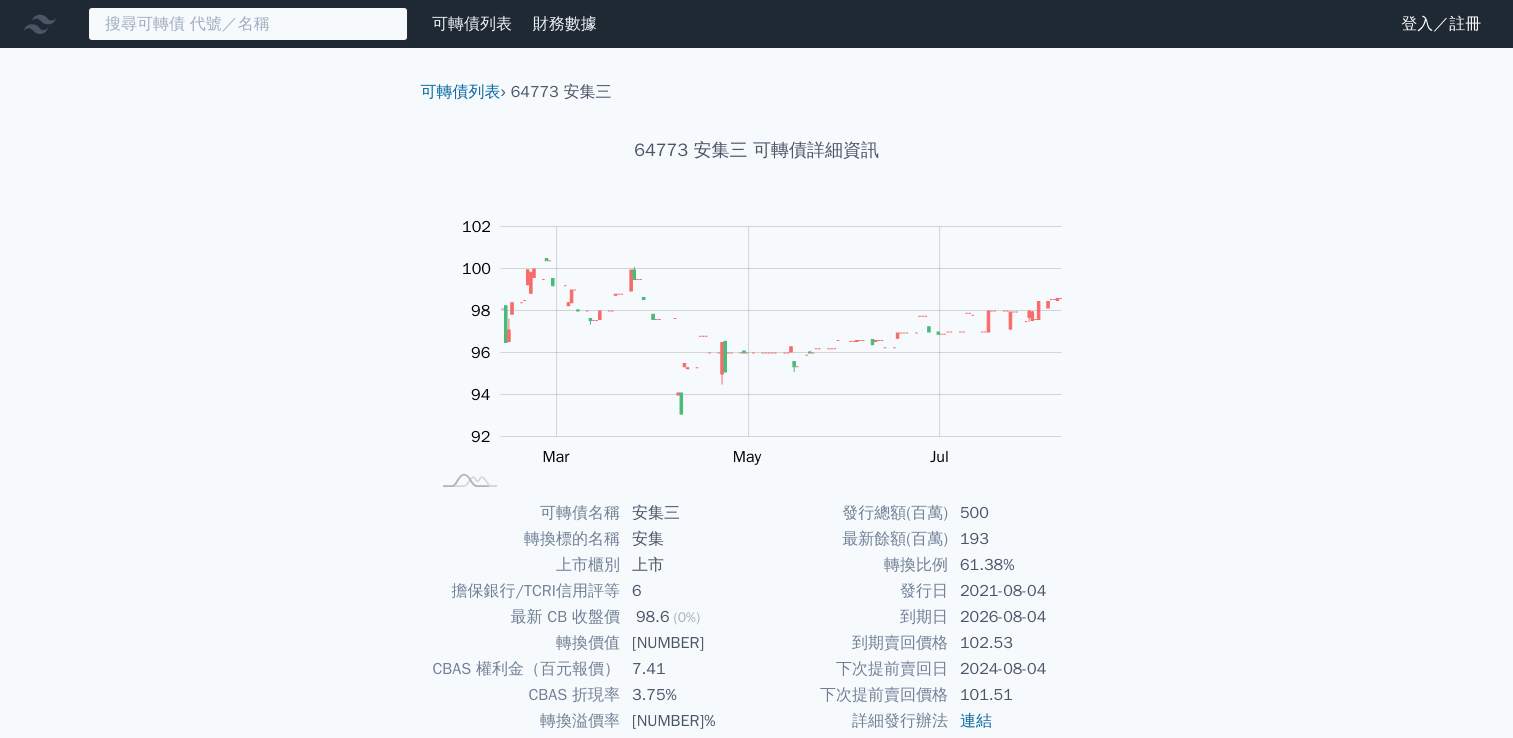 click at bounding box center [248, 24] 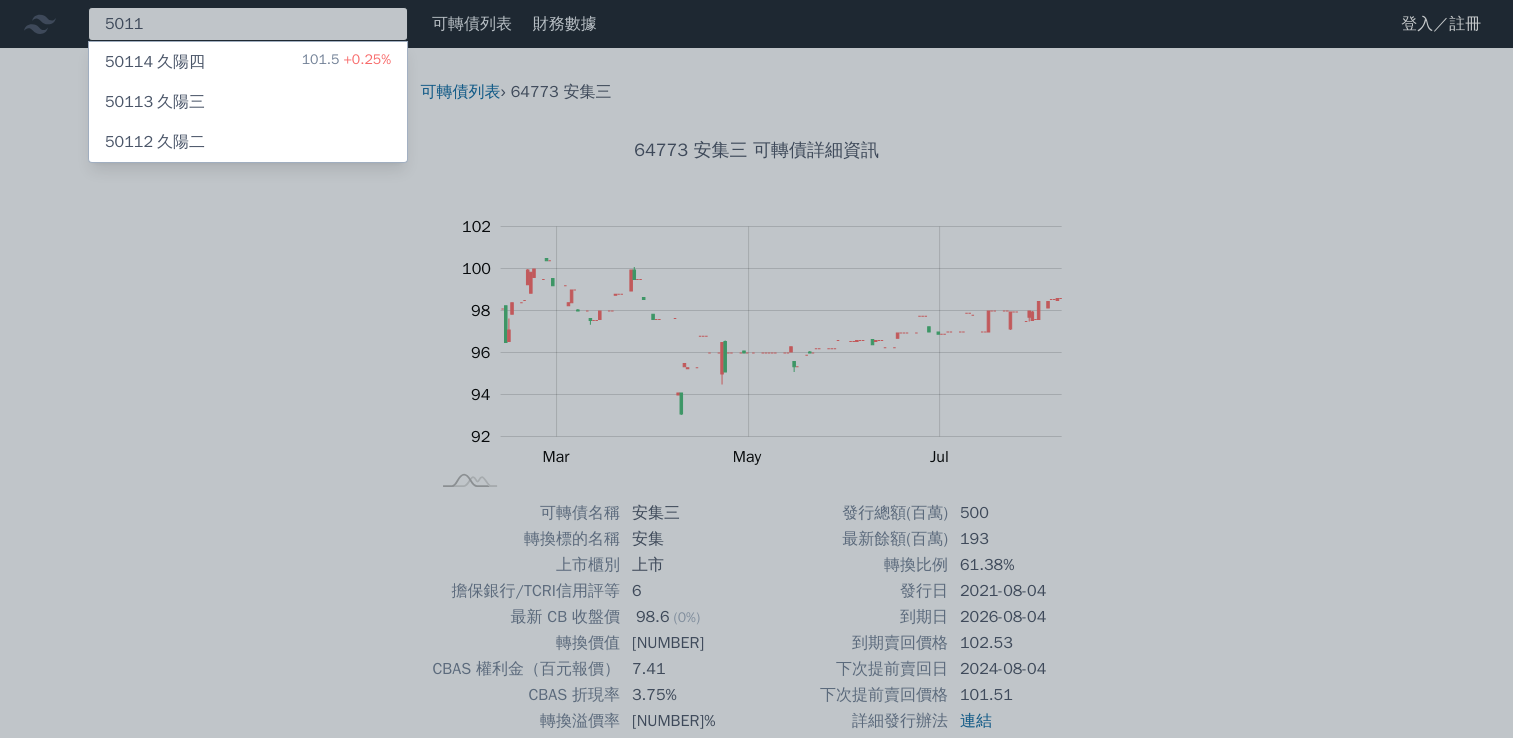 type on "5011" 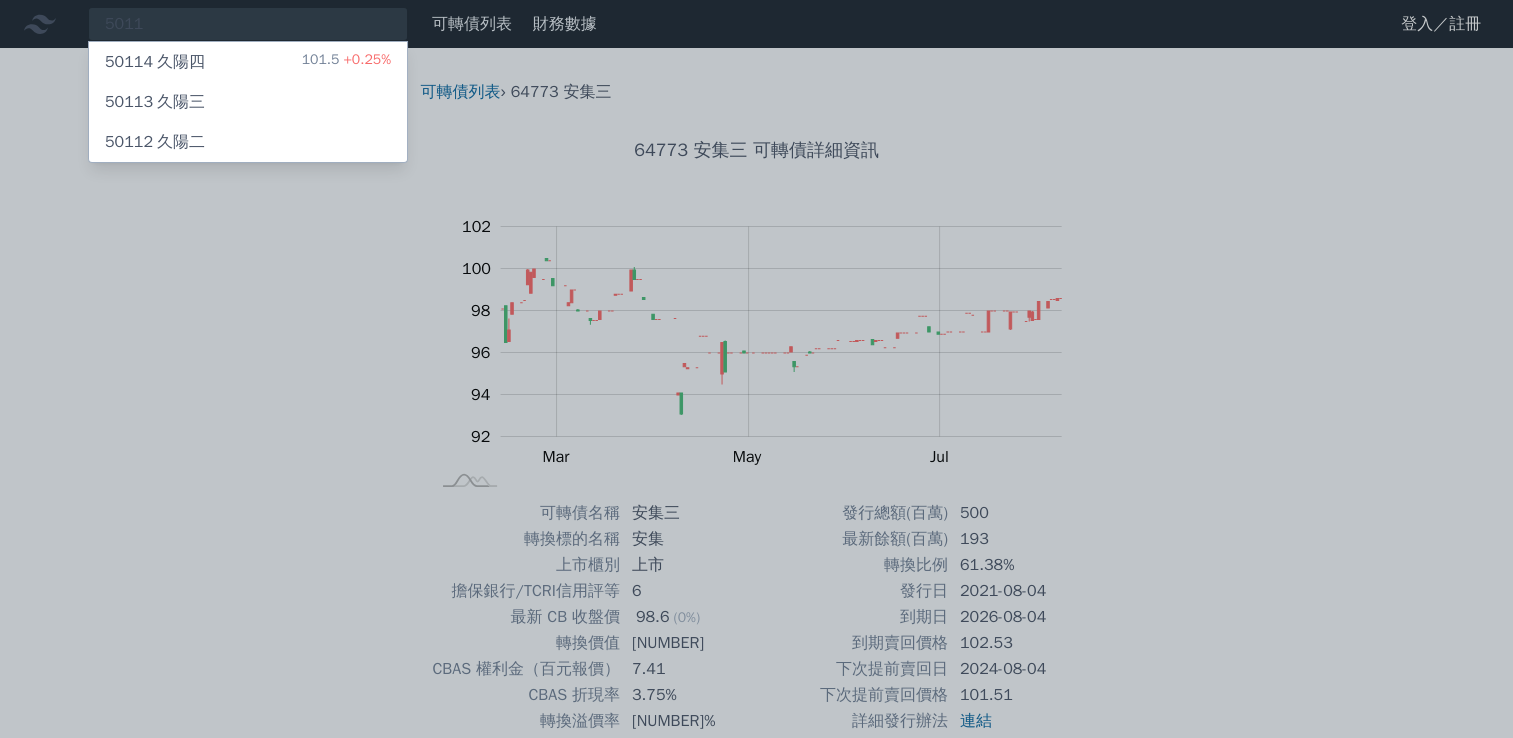 click on "[NUMBER] [COMPANY] [NUMBER] +[PERCENTAGE]%" at bounding box center [248, 62] 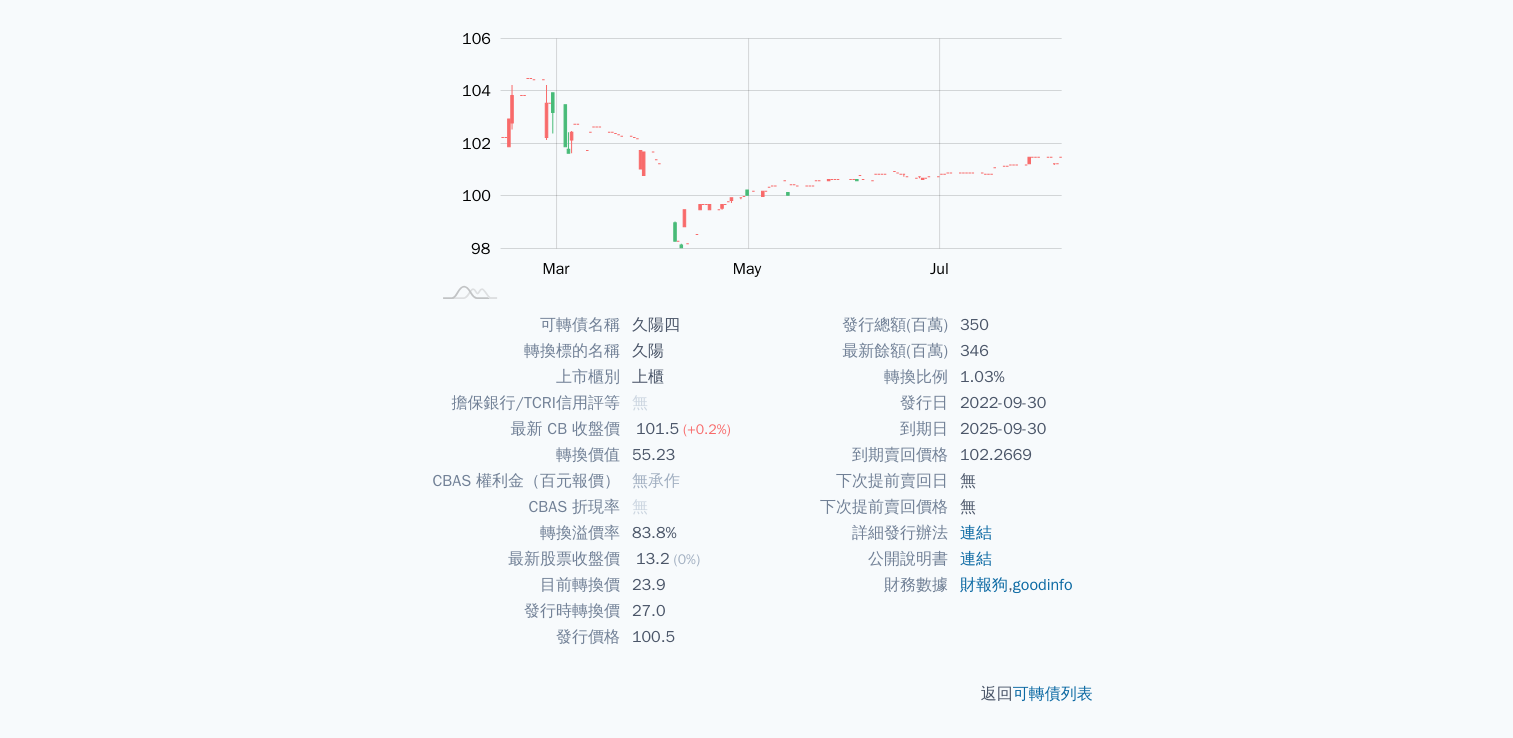 scroll, scrollTop: 88, scrollLeft: 0, axis: vertical 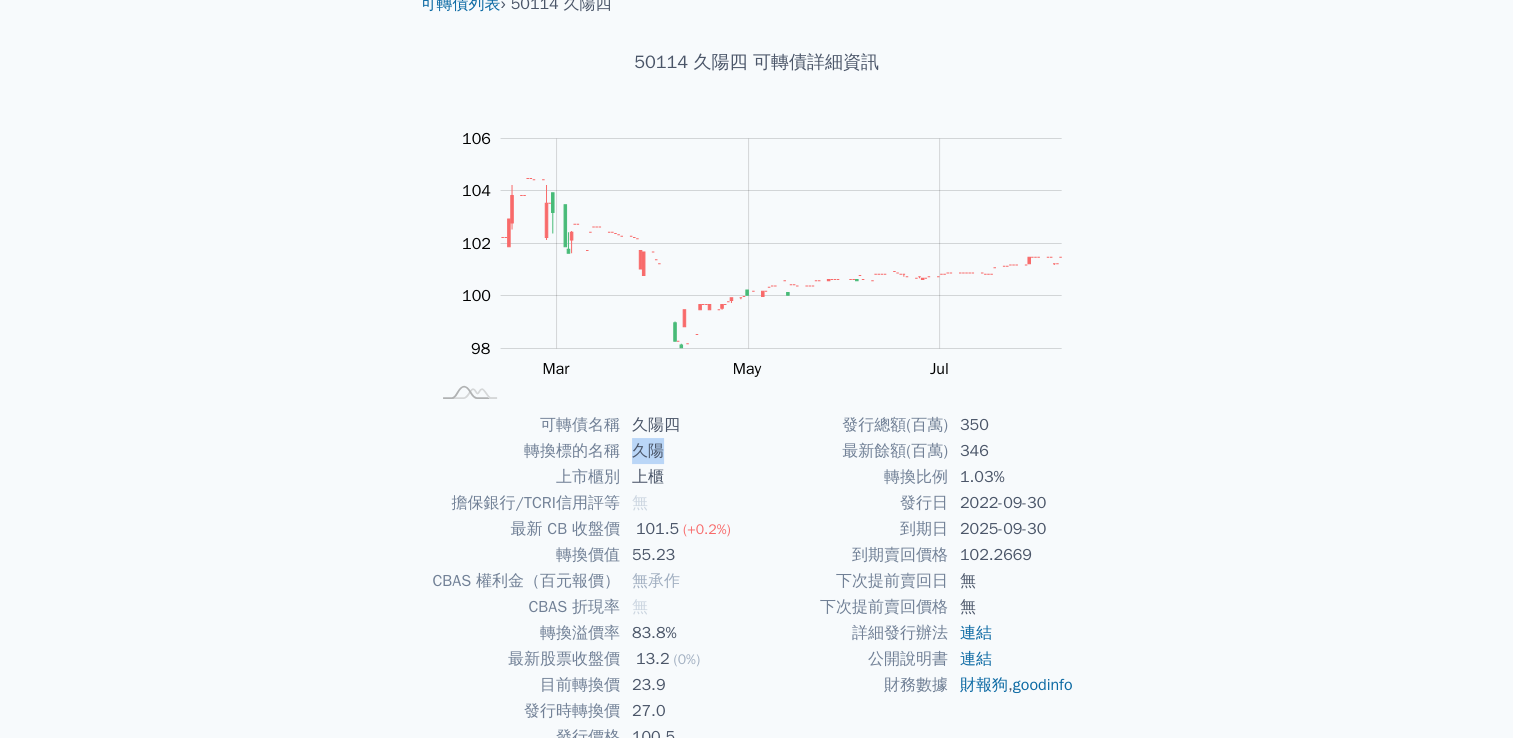 drag, startPoint x: 634, startPoint y: 450, endPoint x: 659, endPoint y: 450, distance: 25 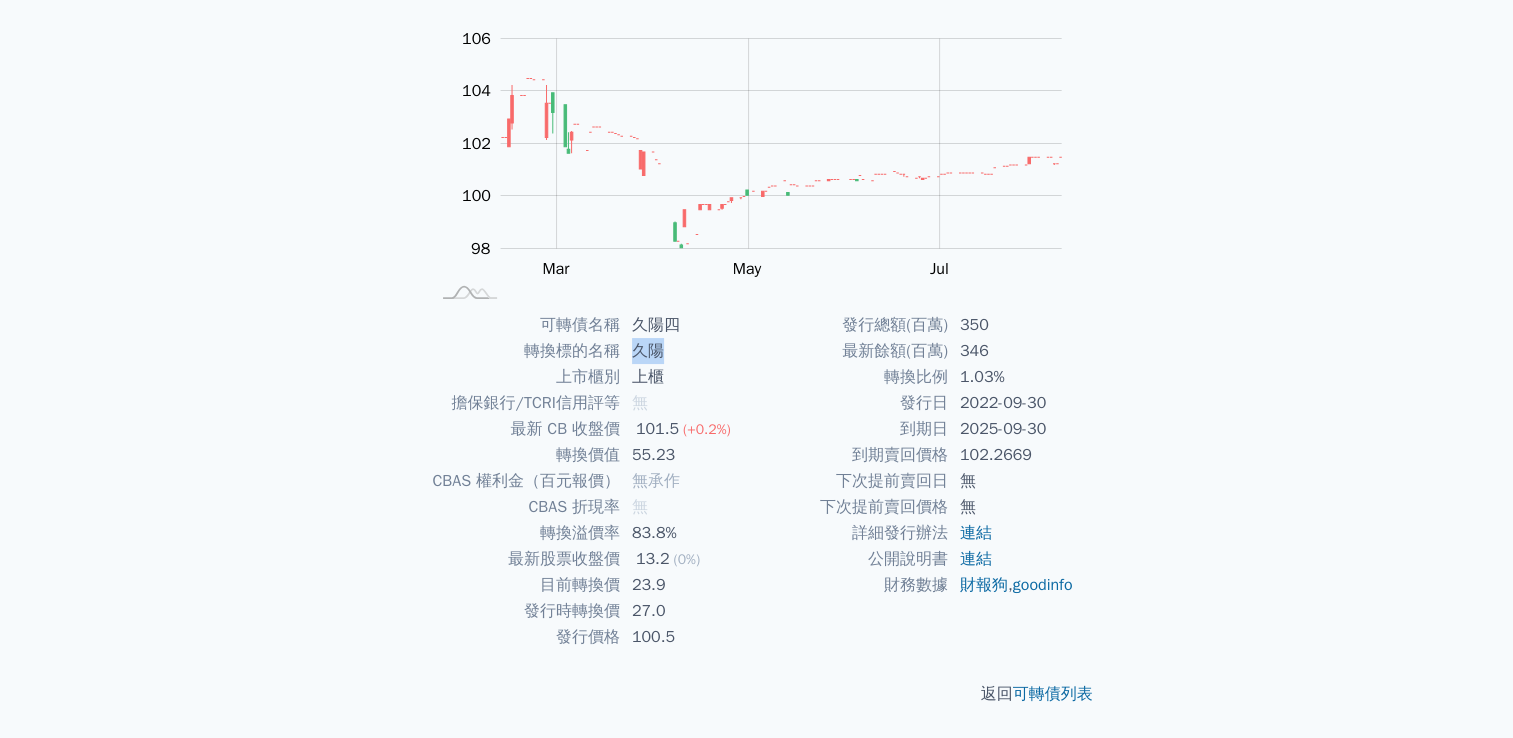 scroll, scrollTop: 0, scrollLeft: 0, axis: both 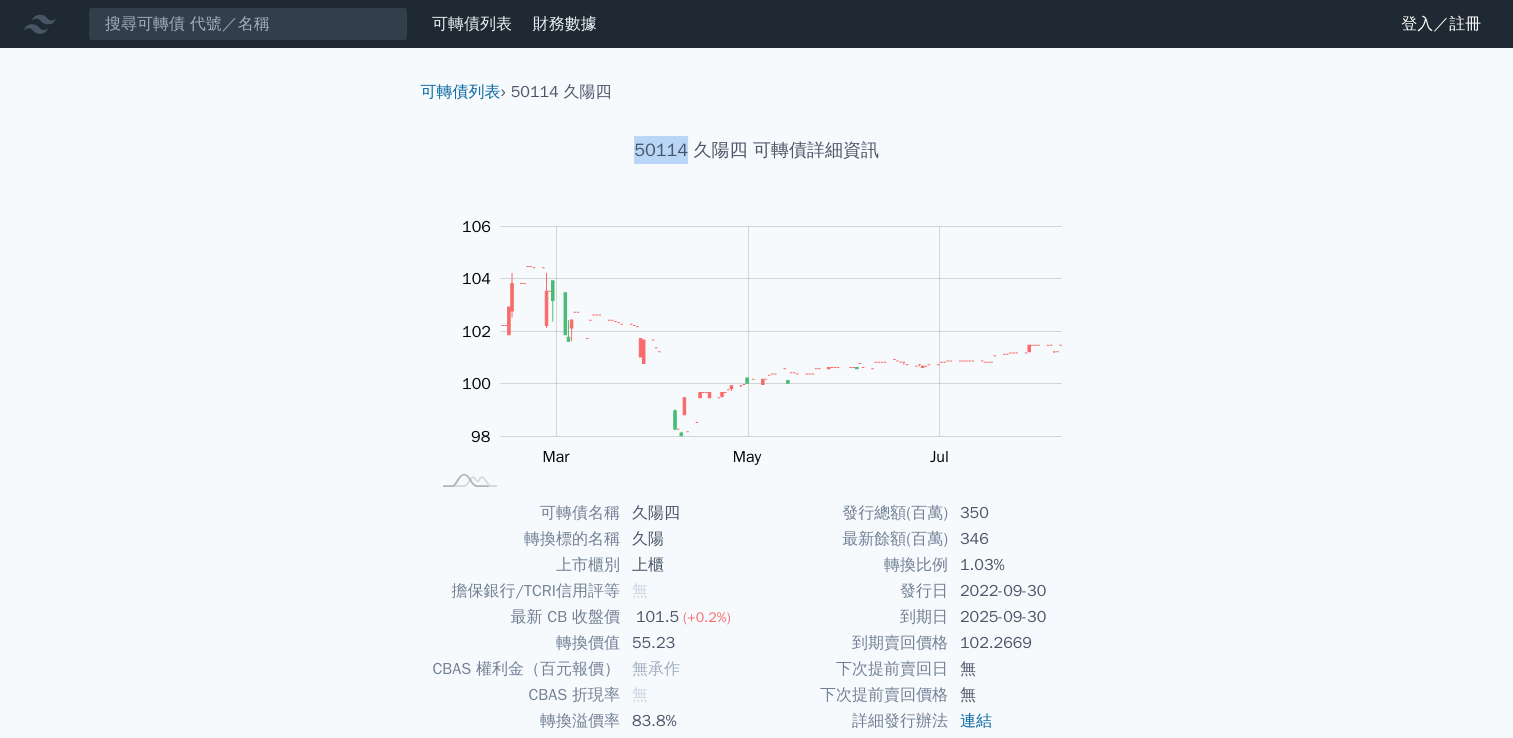 drag, startPoint x: 685, startPoint y: 150, endPoint x: 632, endPoint y: 141, distance: 53.75872 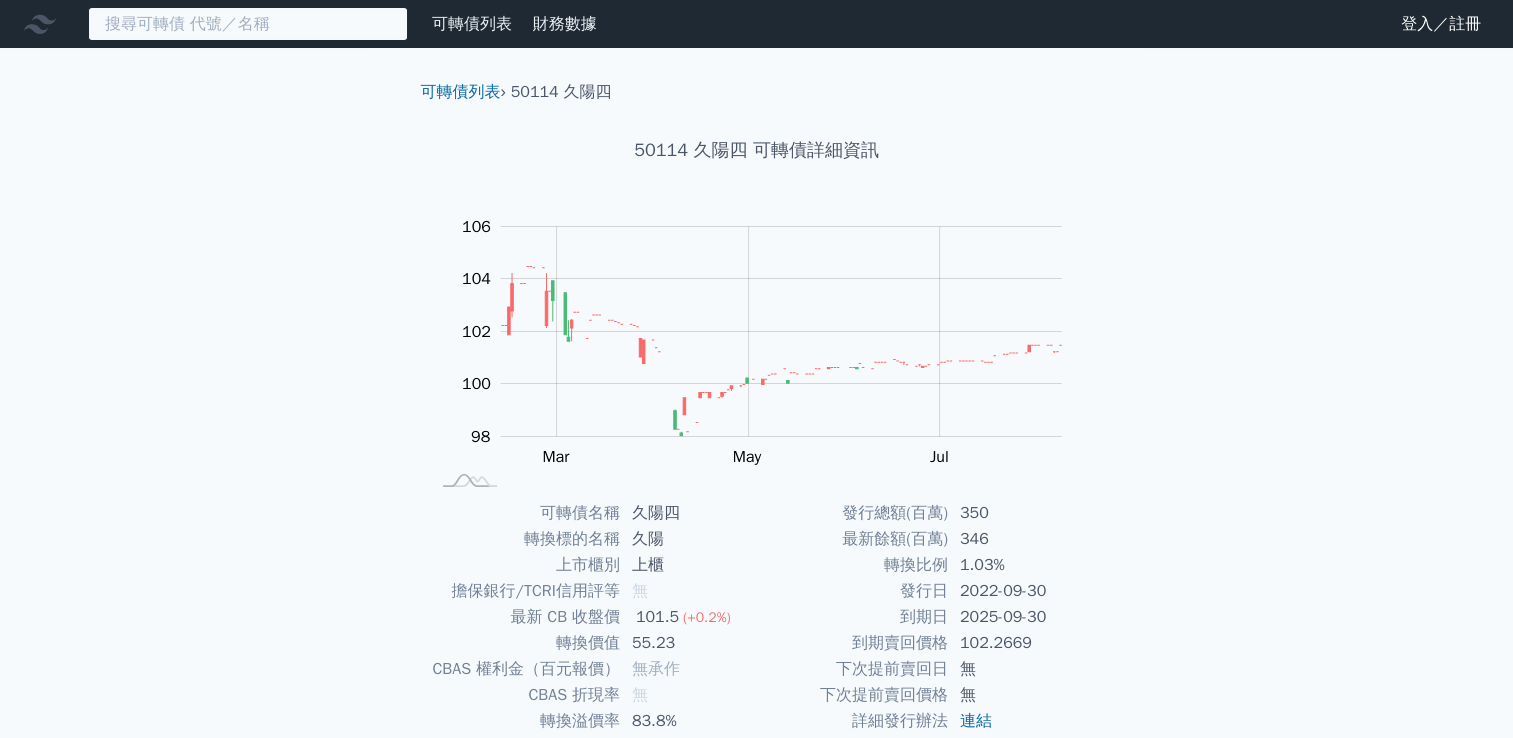 click at bounding box center [248, 24] 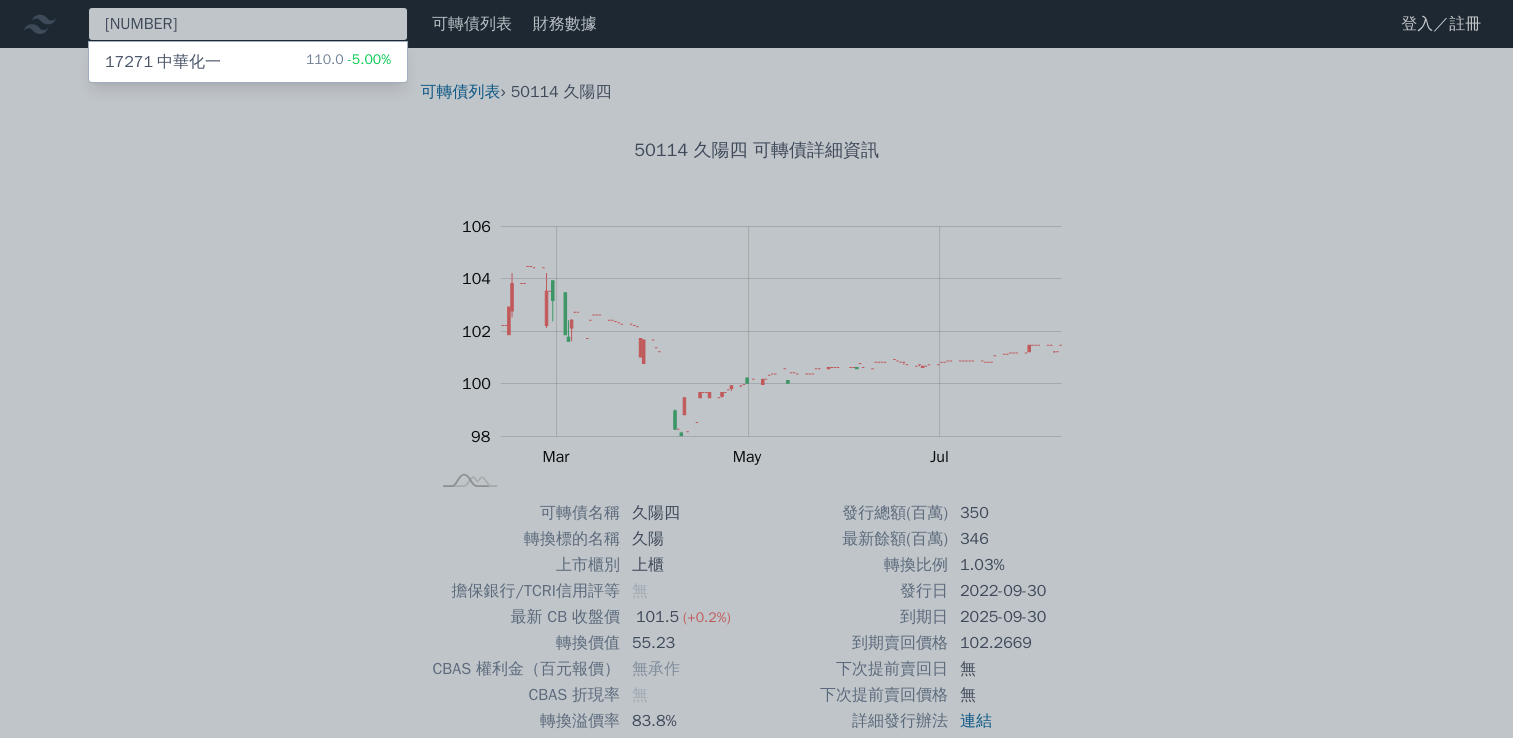 type on "[NUMBER]" 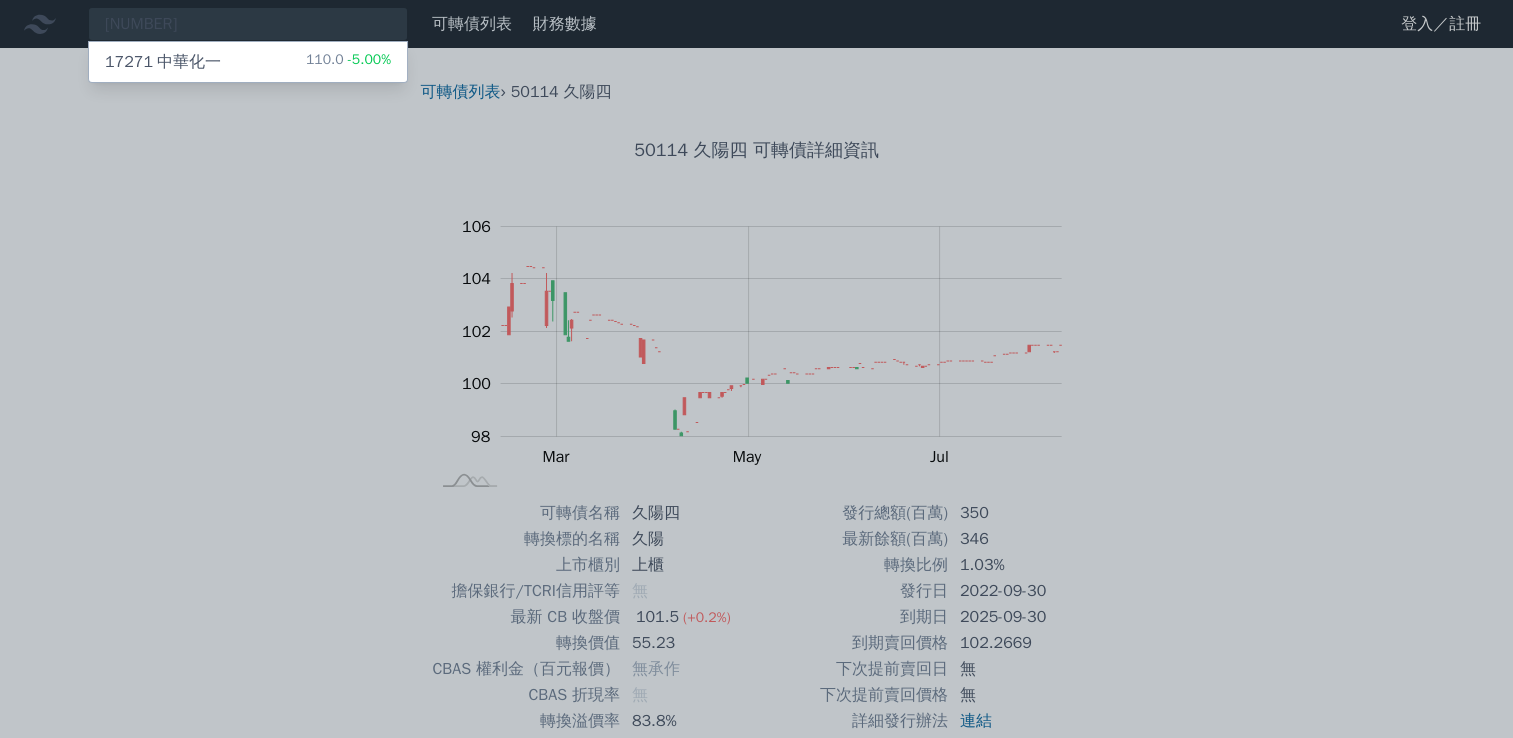 click on "[NUMBER] [COMPANY] [NUMBER] -[PERCENTAGE]%" at bounding box center (248, 62) 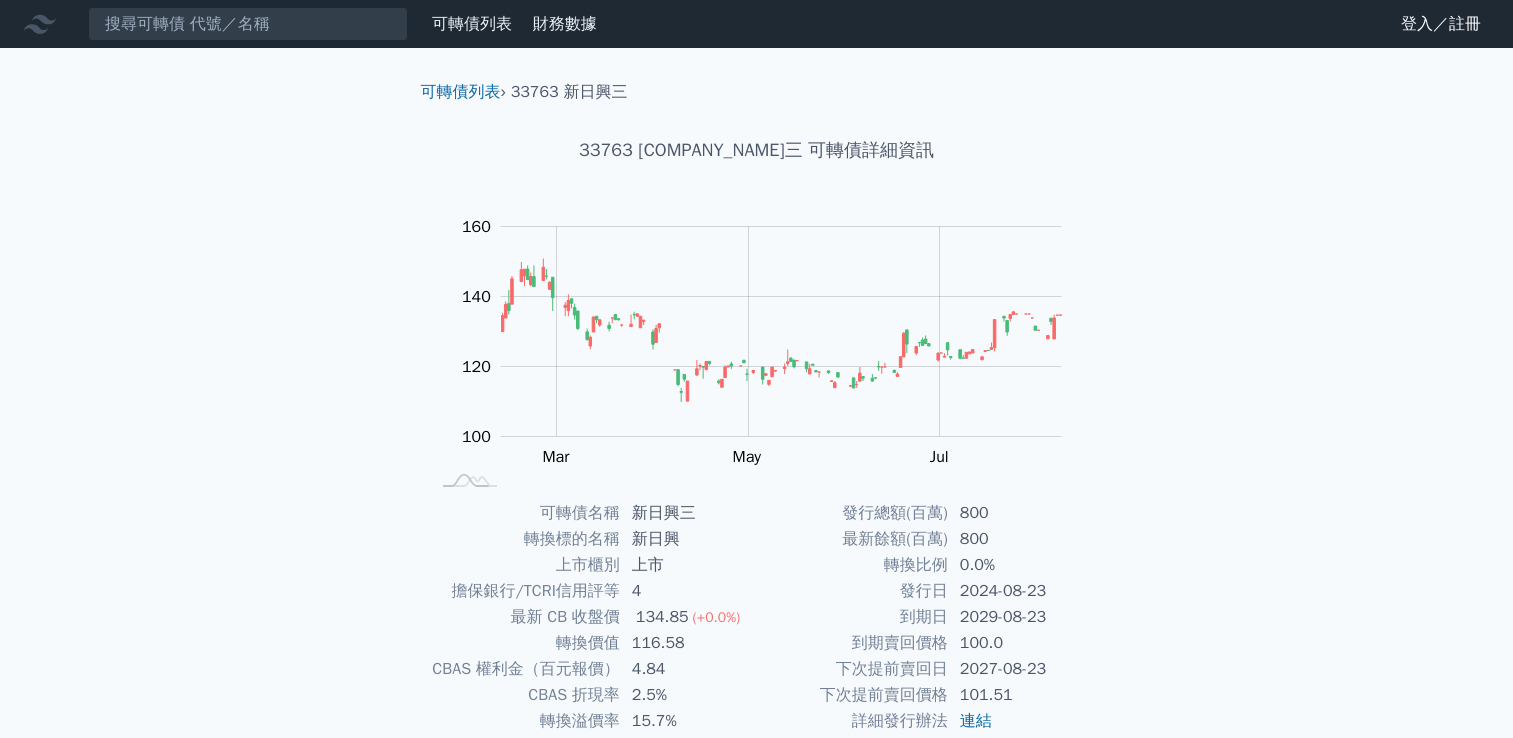 scroll, scrollTop: 0, scrollLeft: 0, axis: both 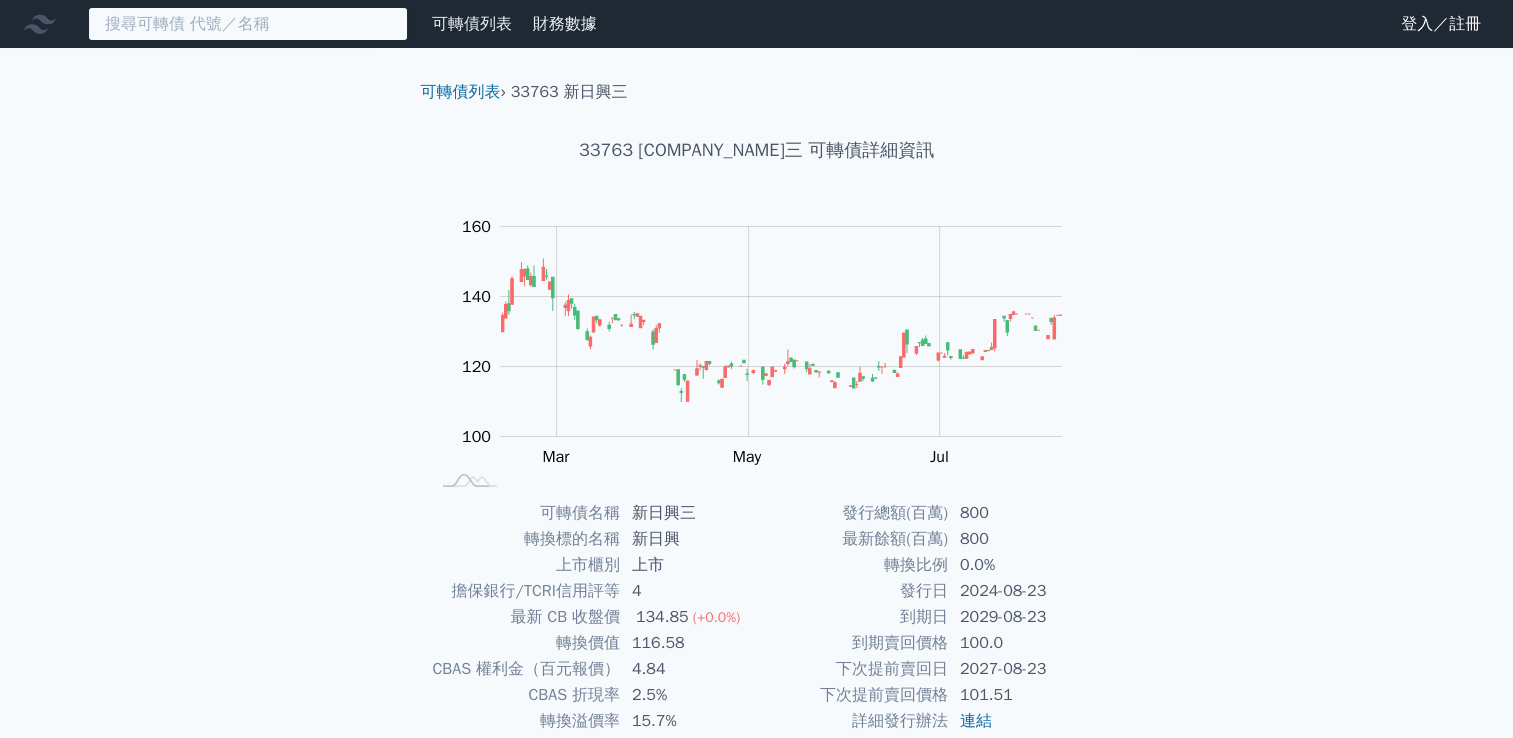 click at bounding box center (248, 24) 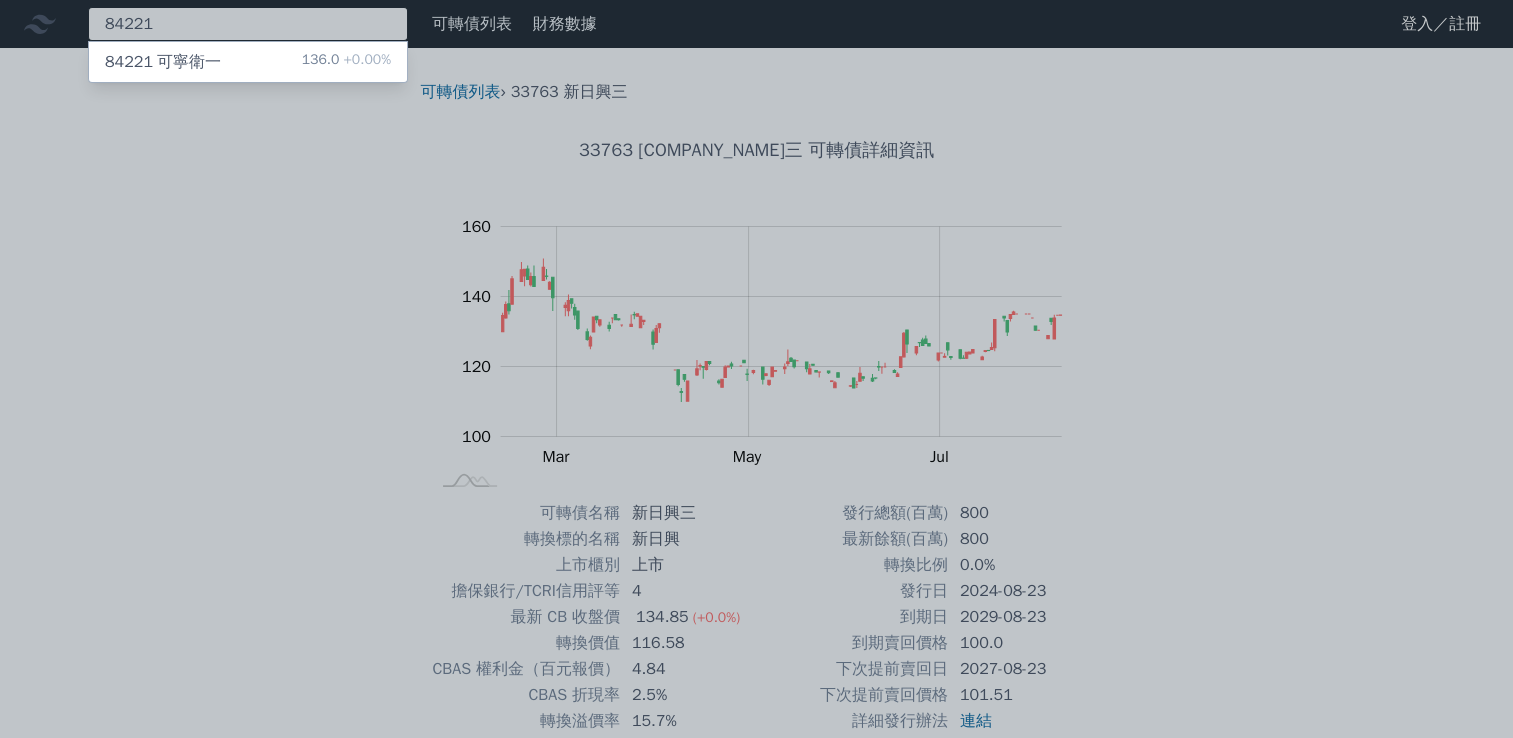 type on "84221" 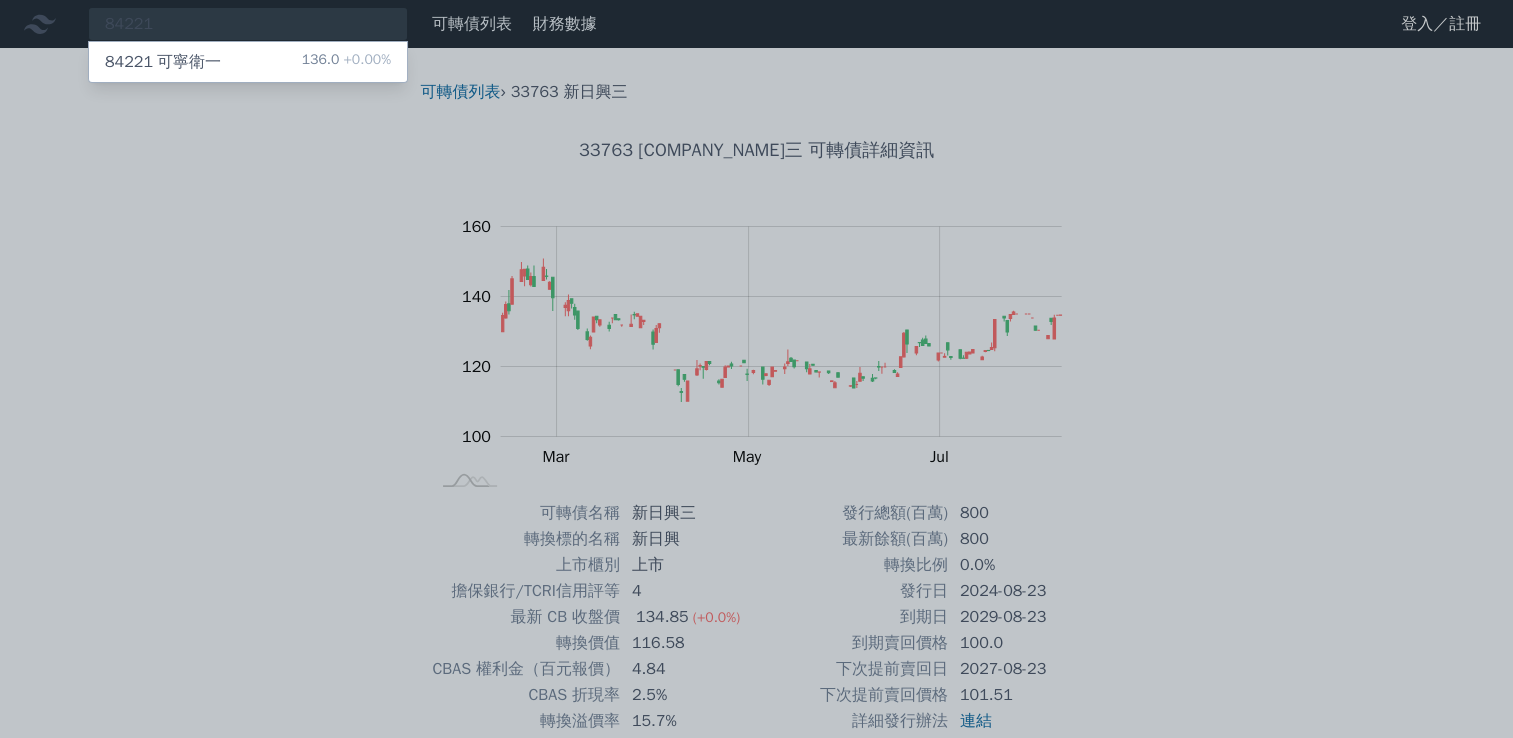 click on "84221 可寧衛一" at bounding box center (163, 62) 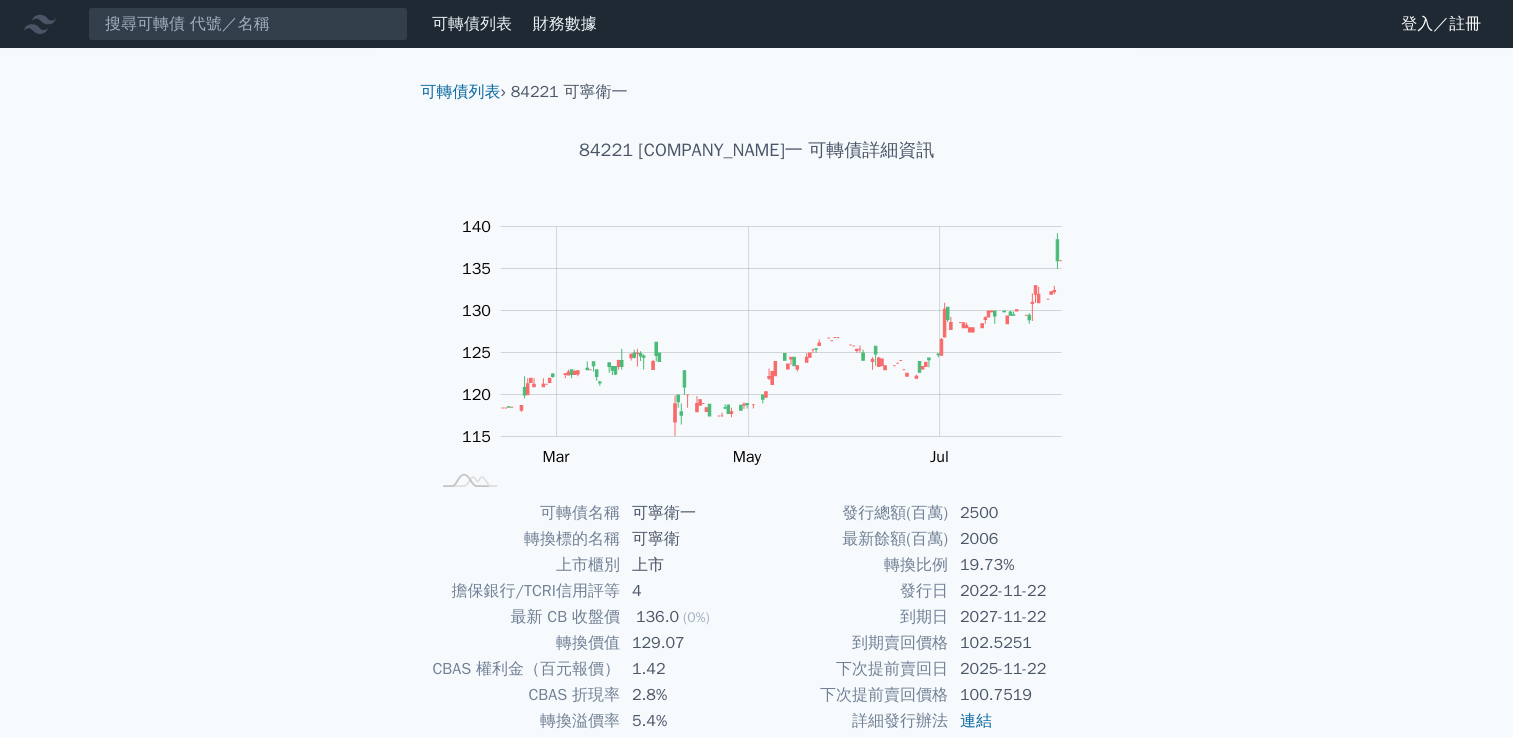 scroll, scrollTop: 188, scrollLeft: 0, axis: vertical 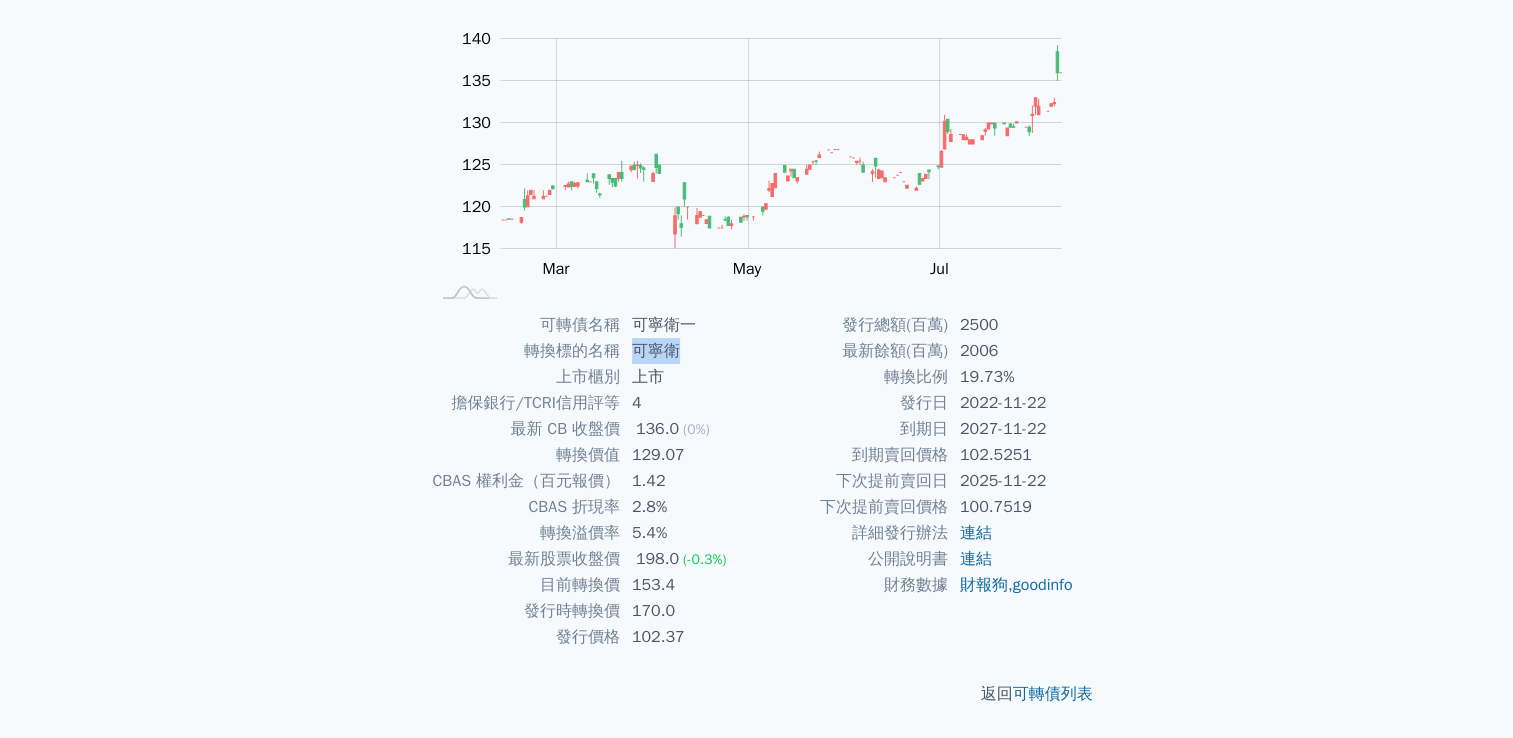 drag, startPoint x: 635, startPoint y: 350, endPoint x: 672, endPoint y: 352, distance: 37.054016 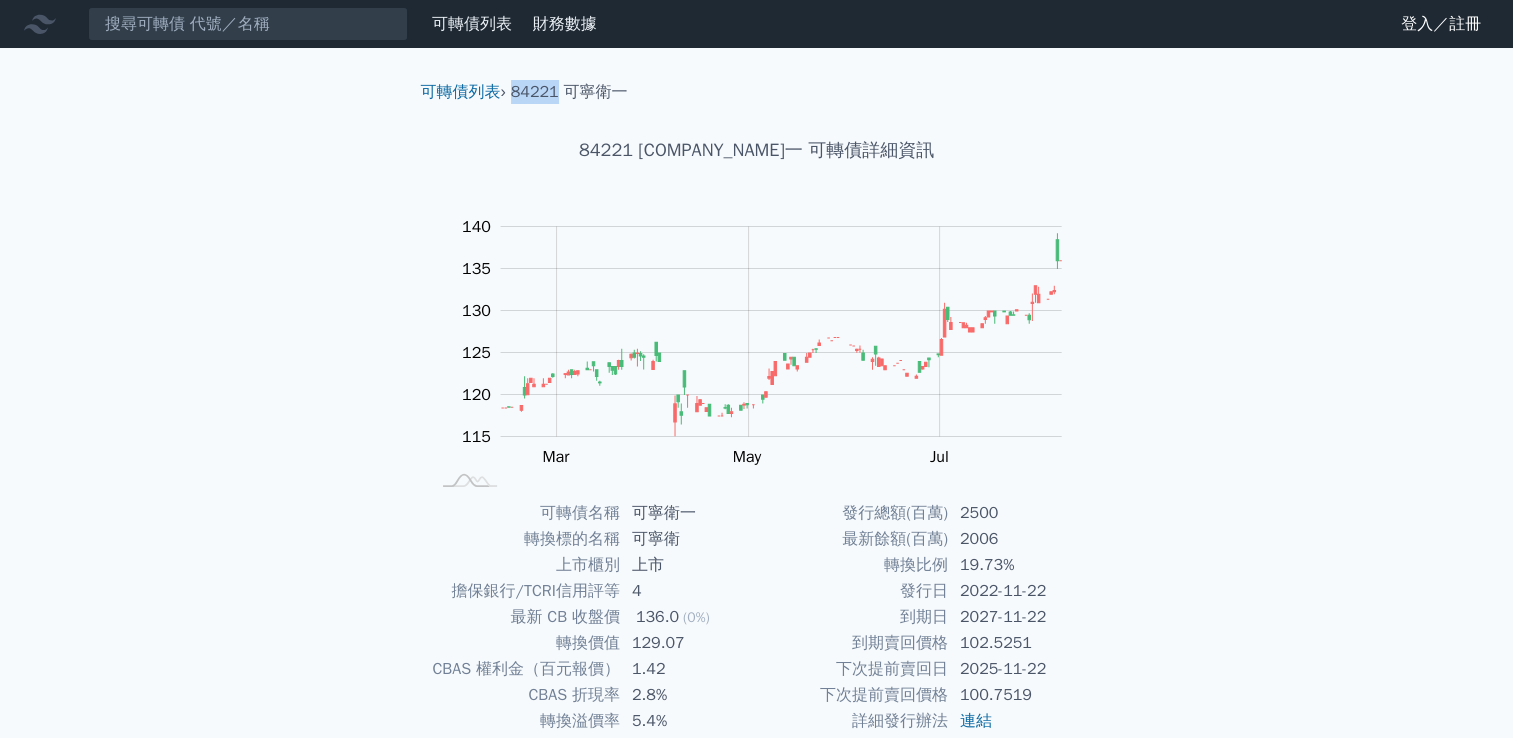 drag, startPoint x: 512, startPoint y: 90, endPoint x: 562, endPoint y: 90, distance: 50 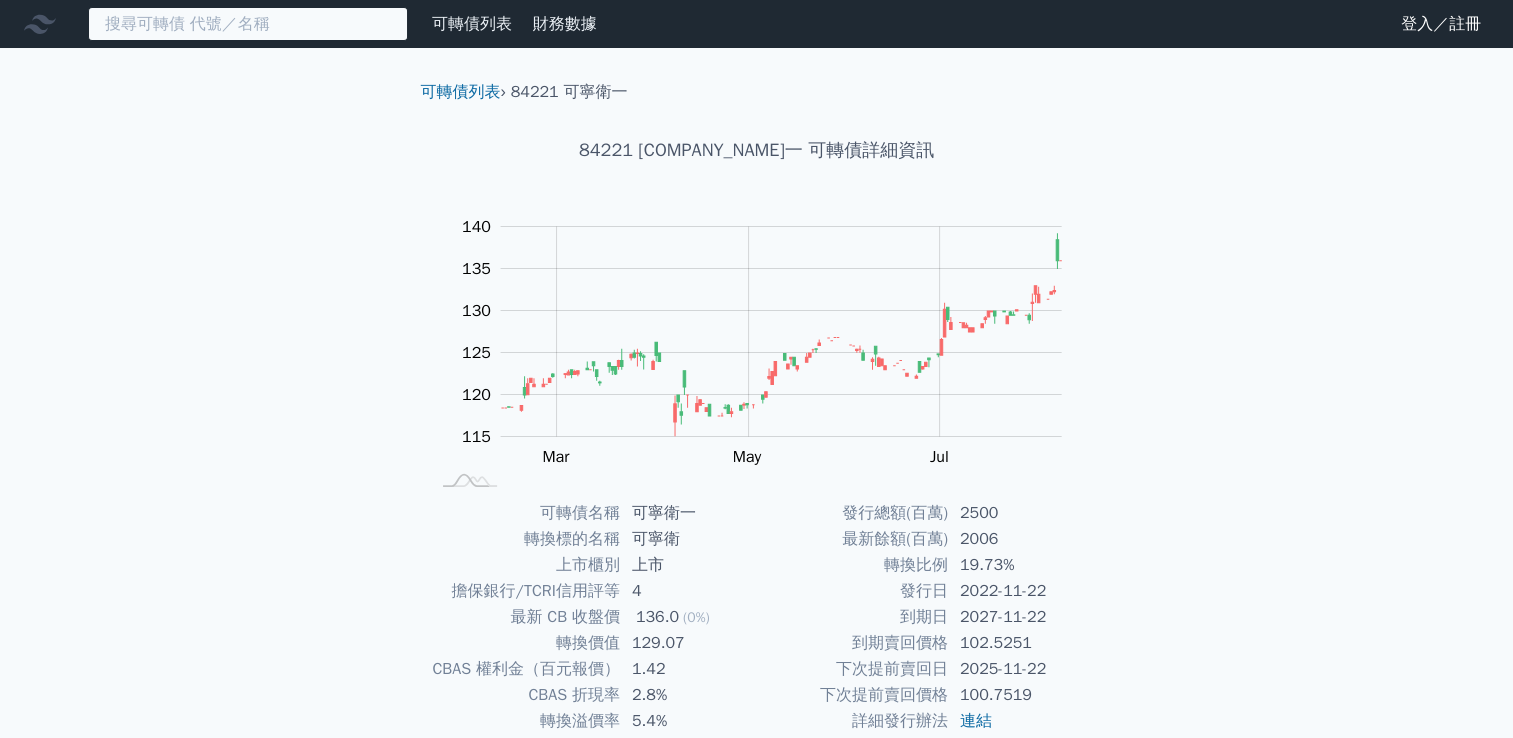 click at bounding box center [248, 24] 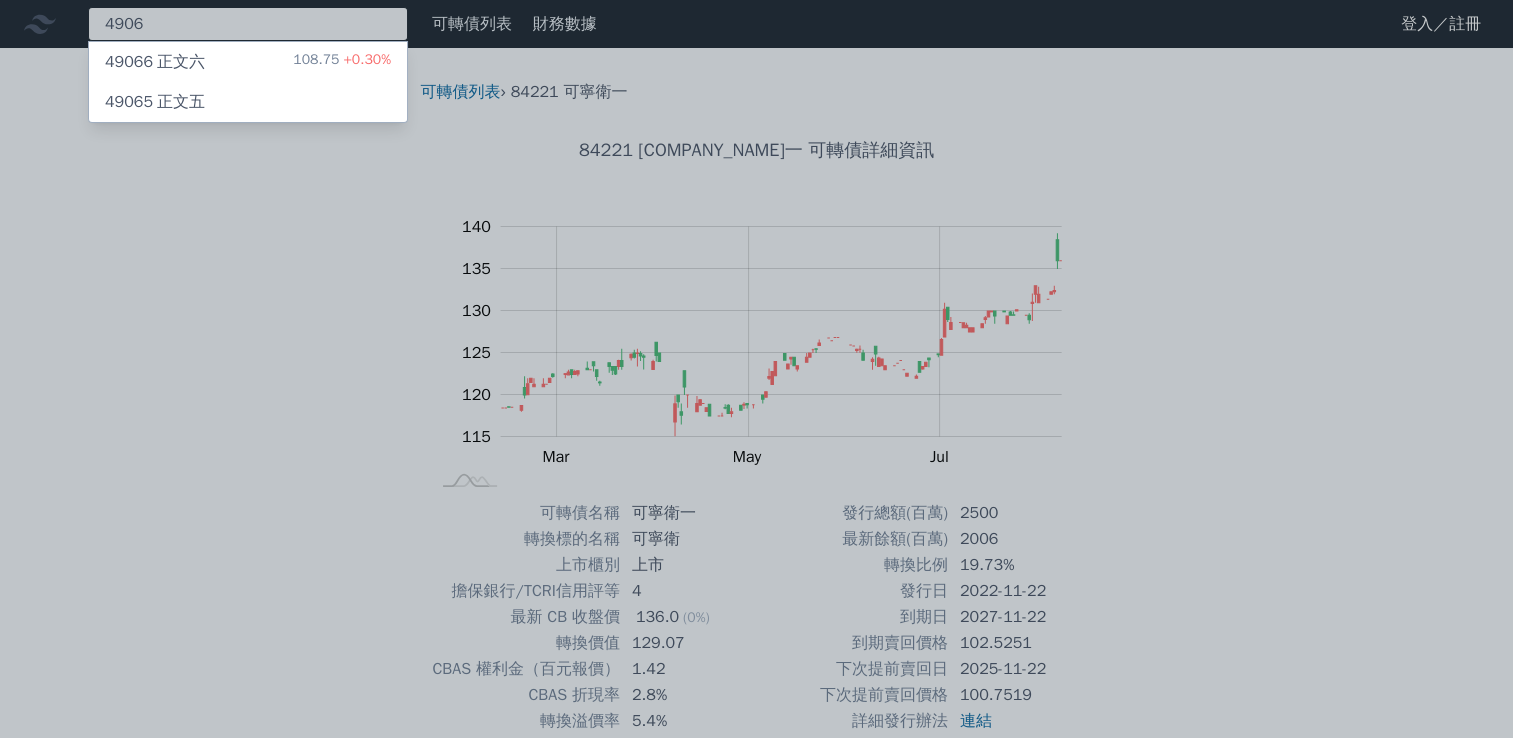 type on "4906" 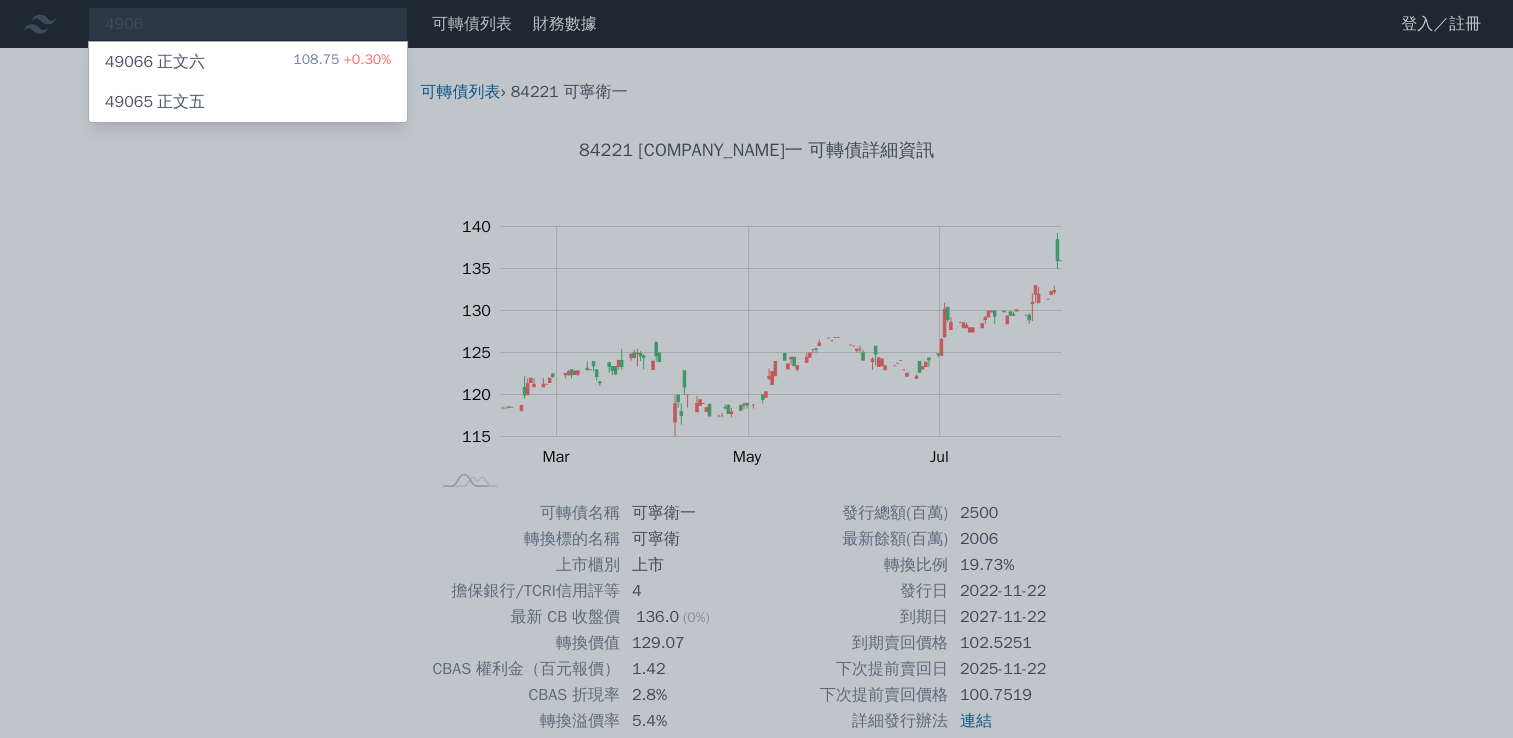click on "49066 正文六
108.75 +0.30%" at bounding box center (248, 62) 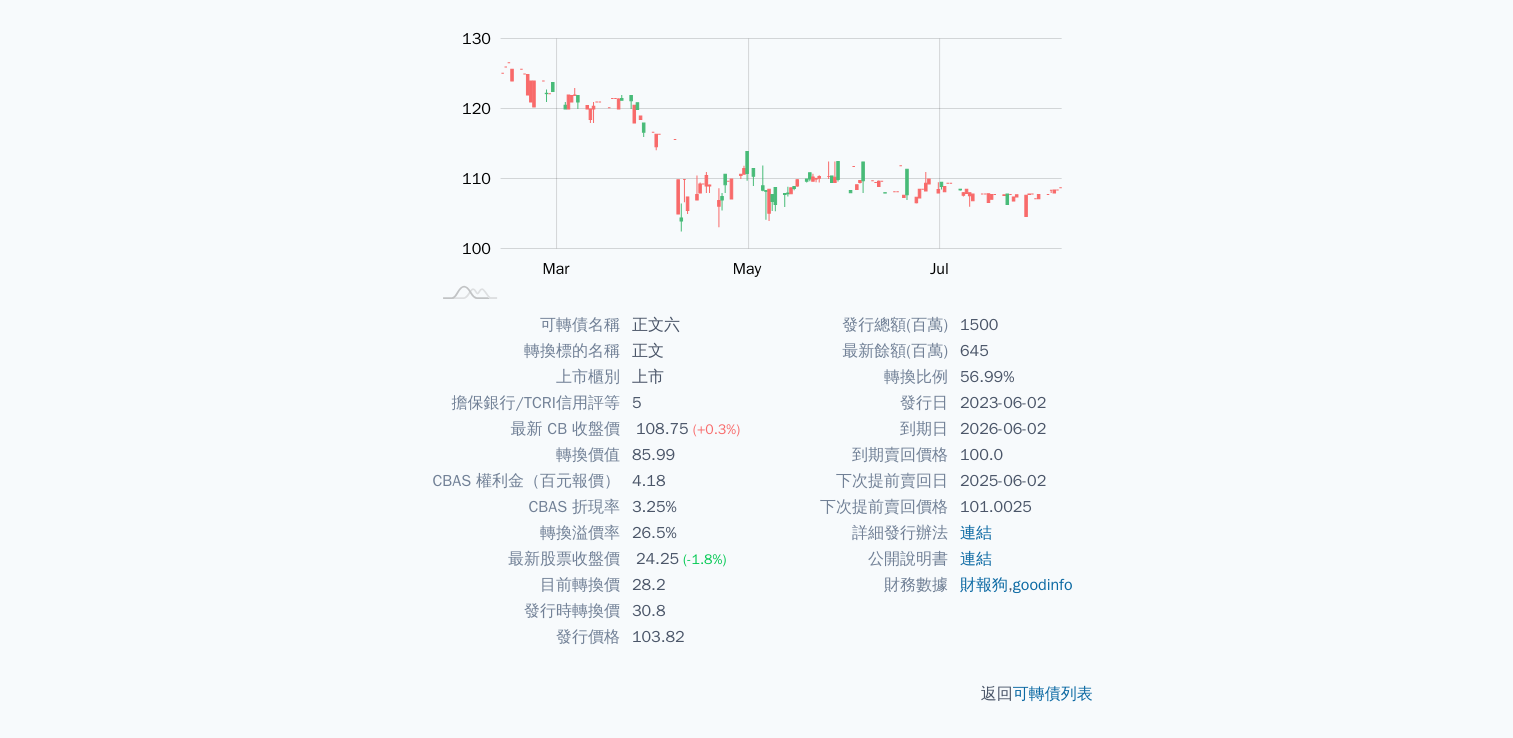 scroll, scrollTop: 0, scrollLeft: 0, axis: both 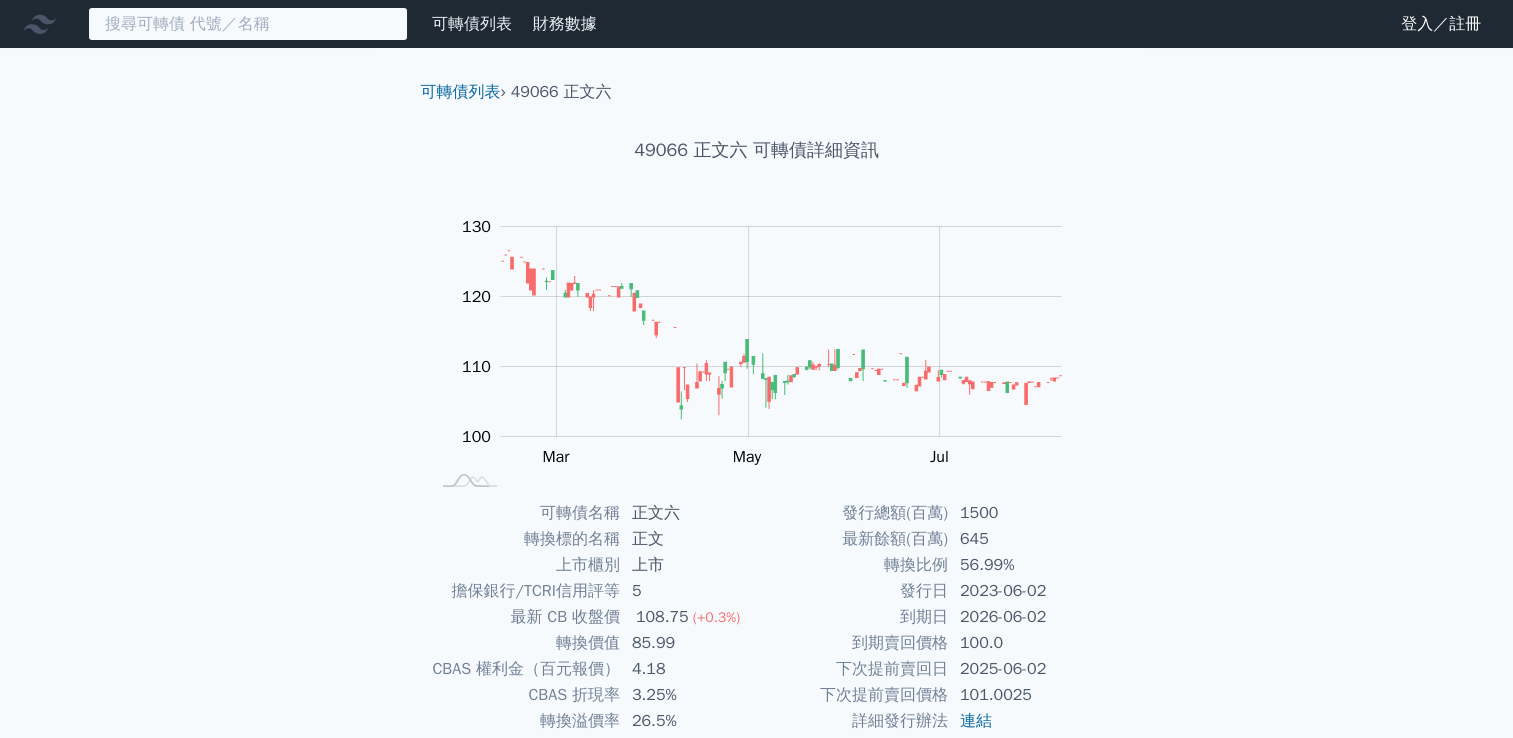 click at bounding box center [248, 24] 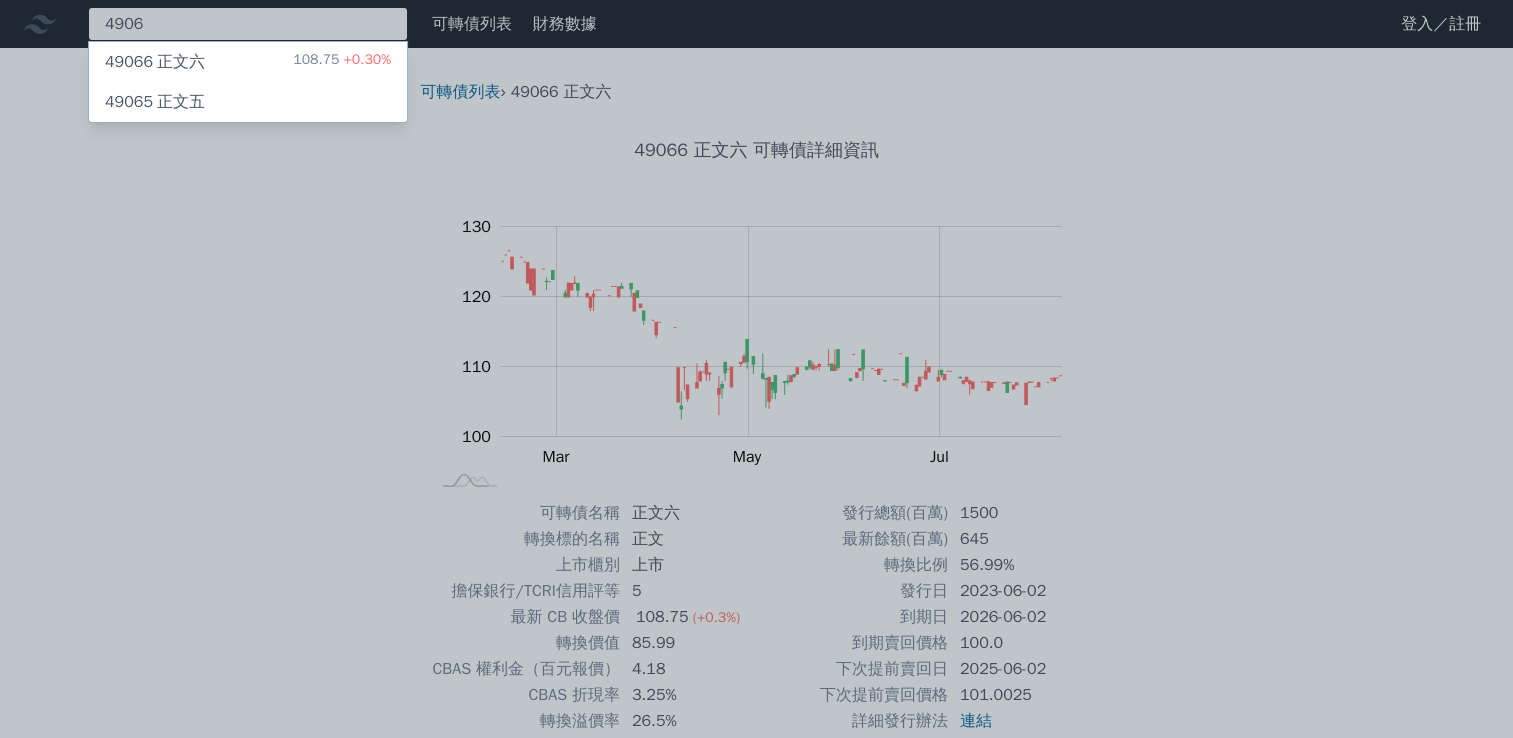 type on "4906" 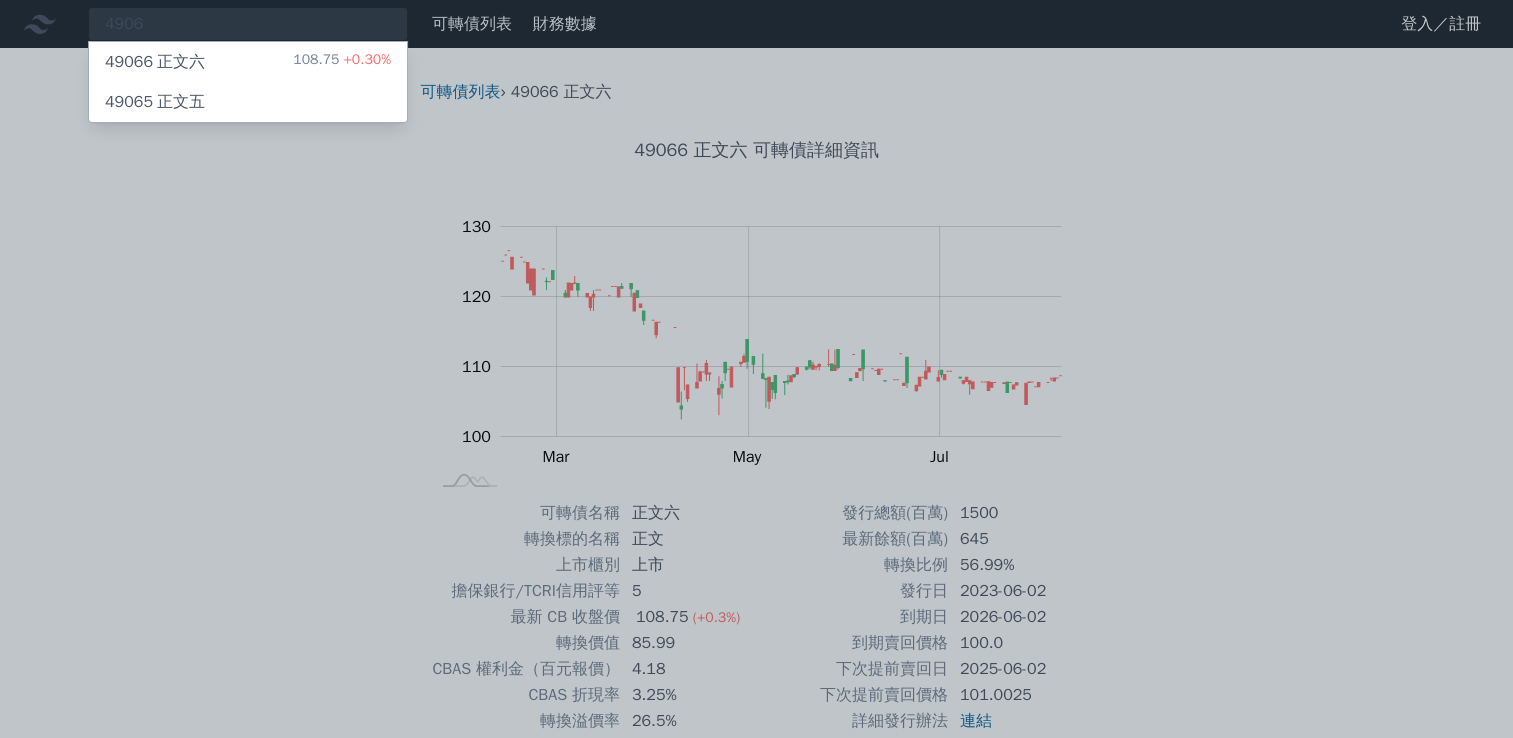 click on "49065 正文五" at bounding box center (248, 102) 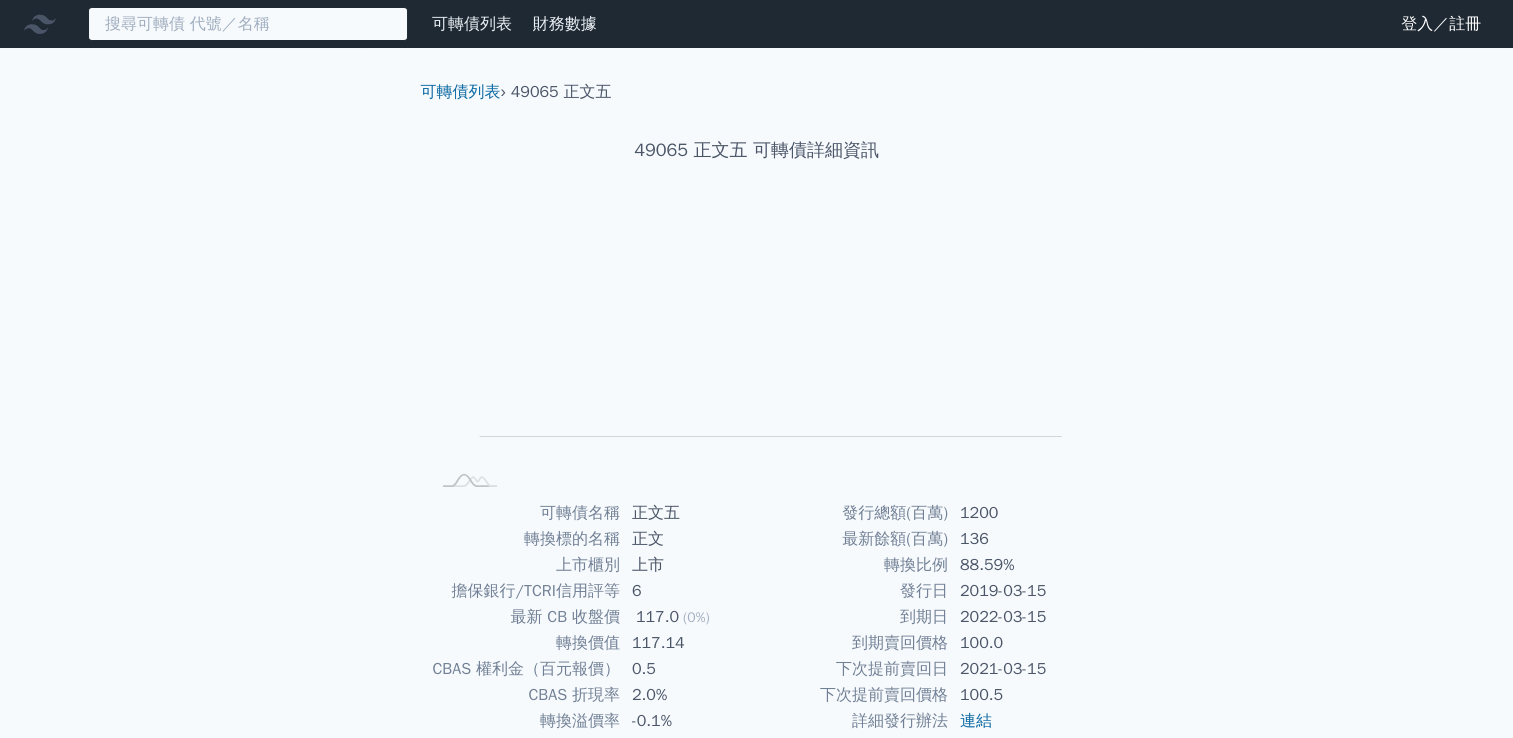 click at bounding box center [248, 24] 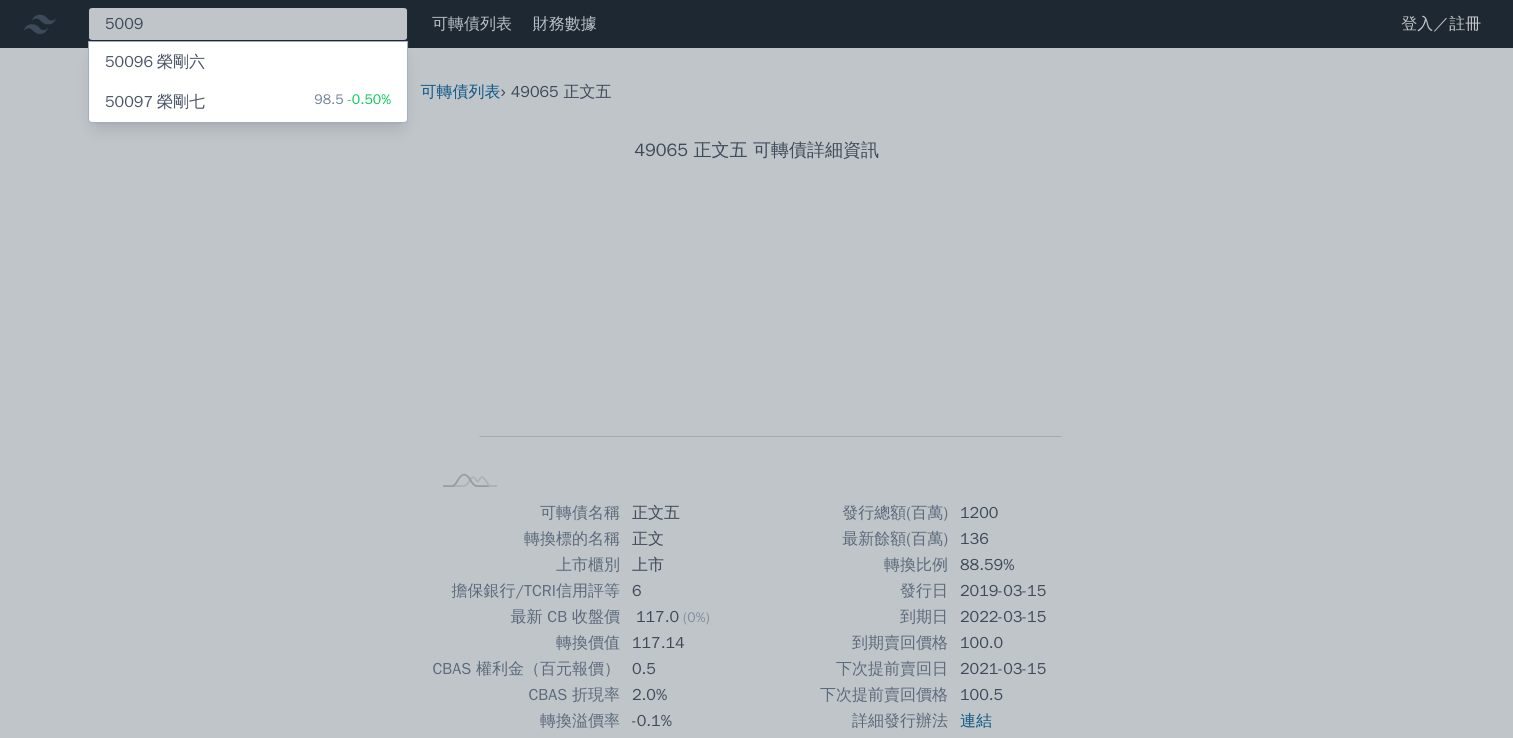 type on "5009" 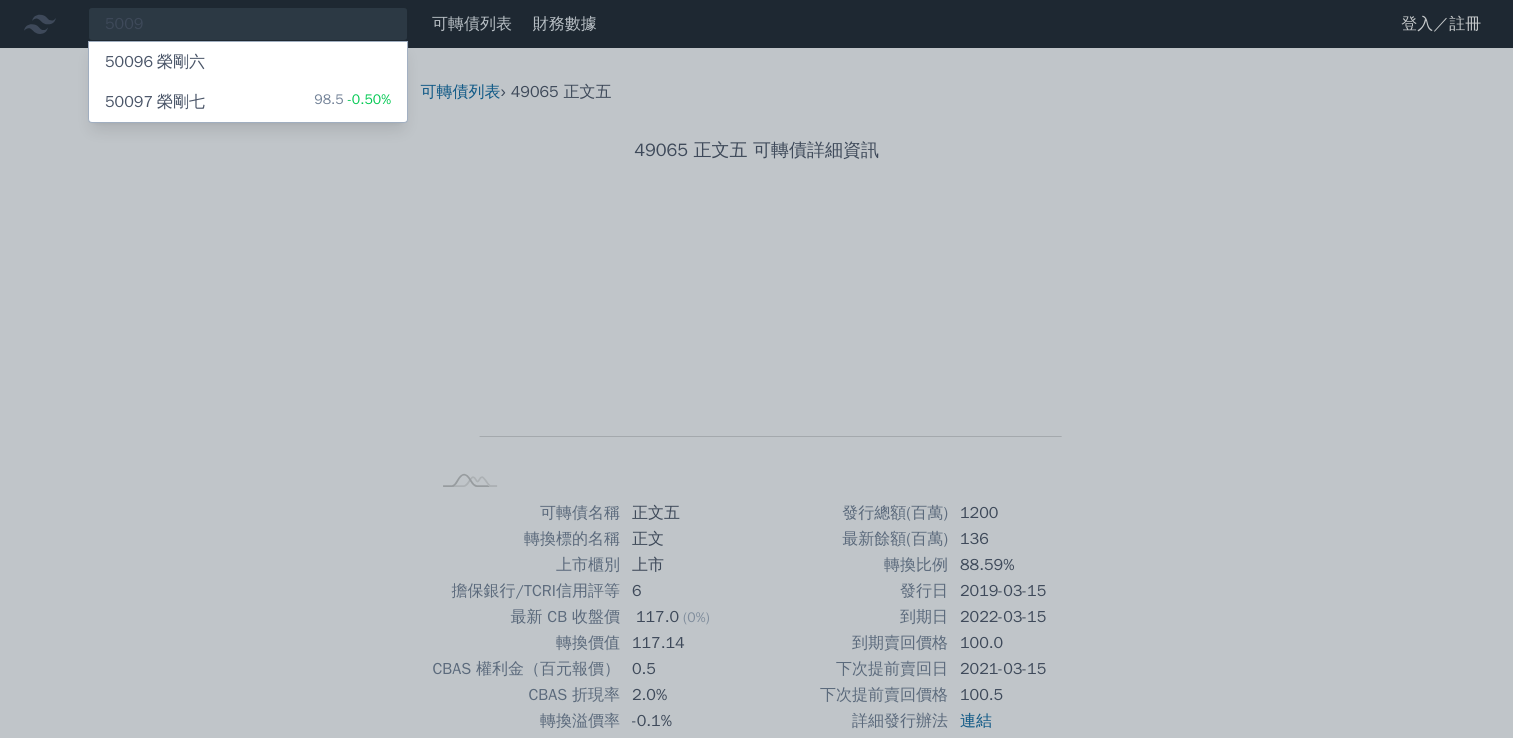 click on "50097 榮剛七
98.5 -0.50%" at bounding box center (248, 102) 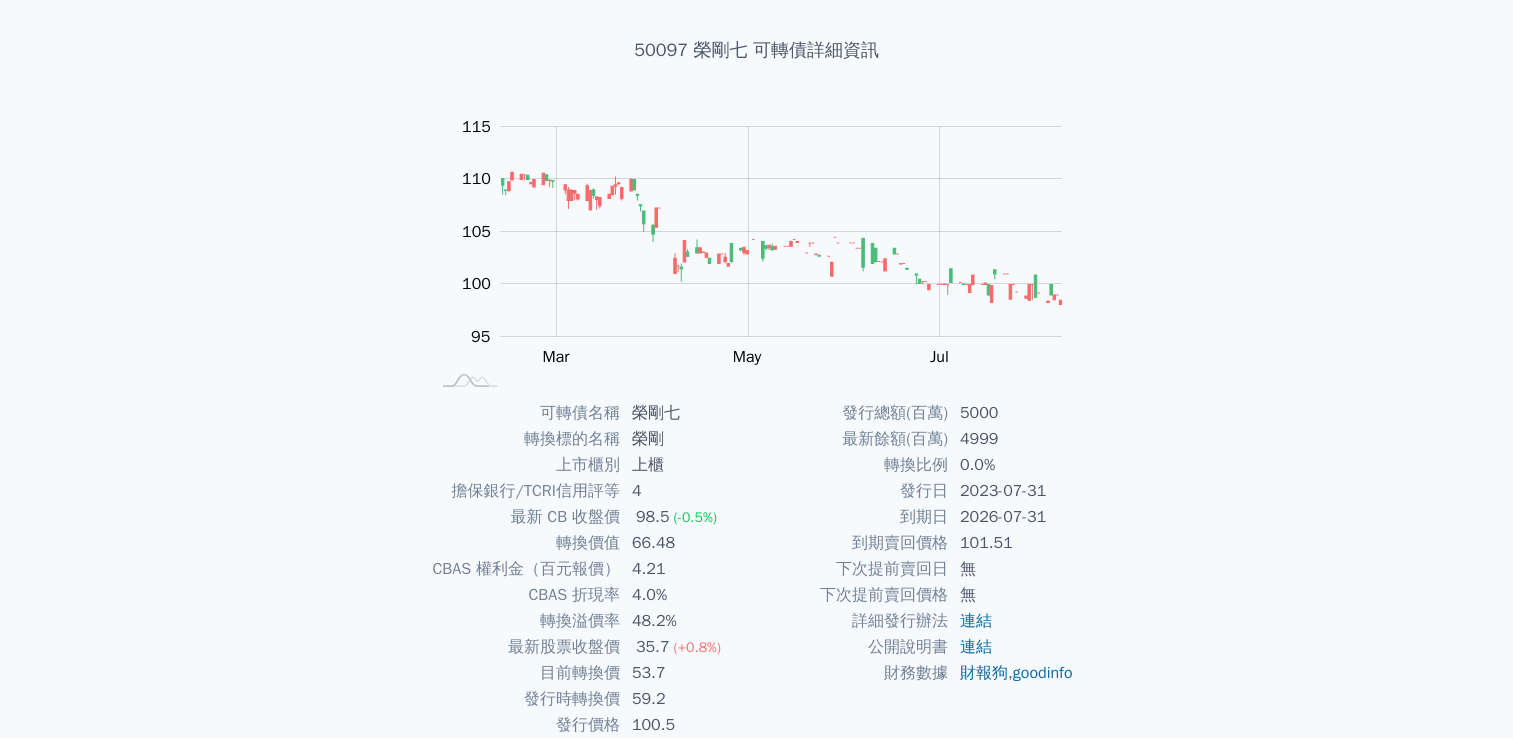 scroll, scrollTop: 188, scrollLeft: 0, axis: vertical 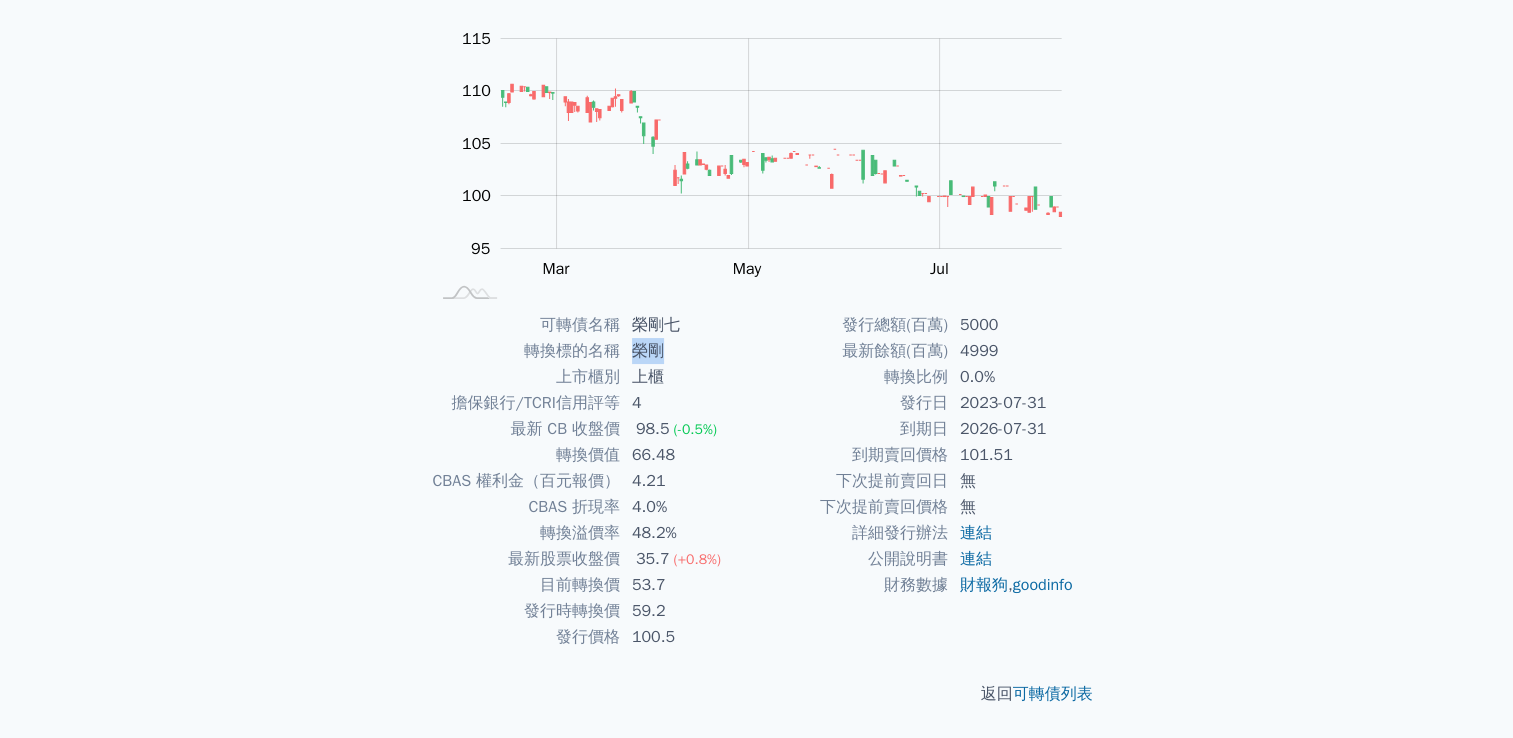 drag, startPoint x: 633, startPoint y: 350, endPoint x: 657, endPoint y: 350, distance: 24 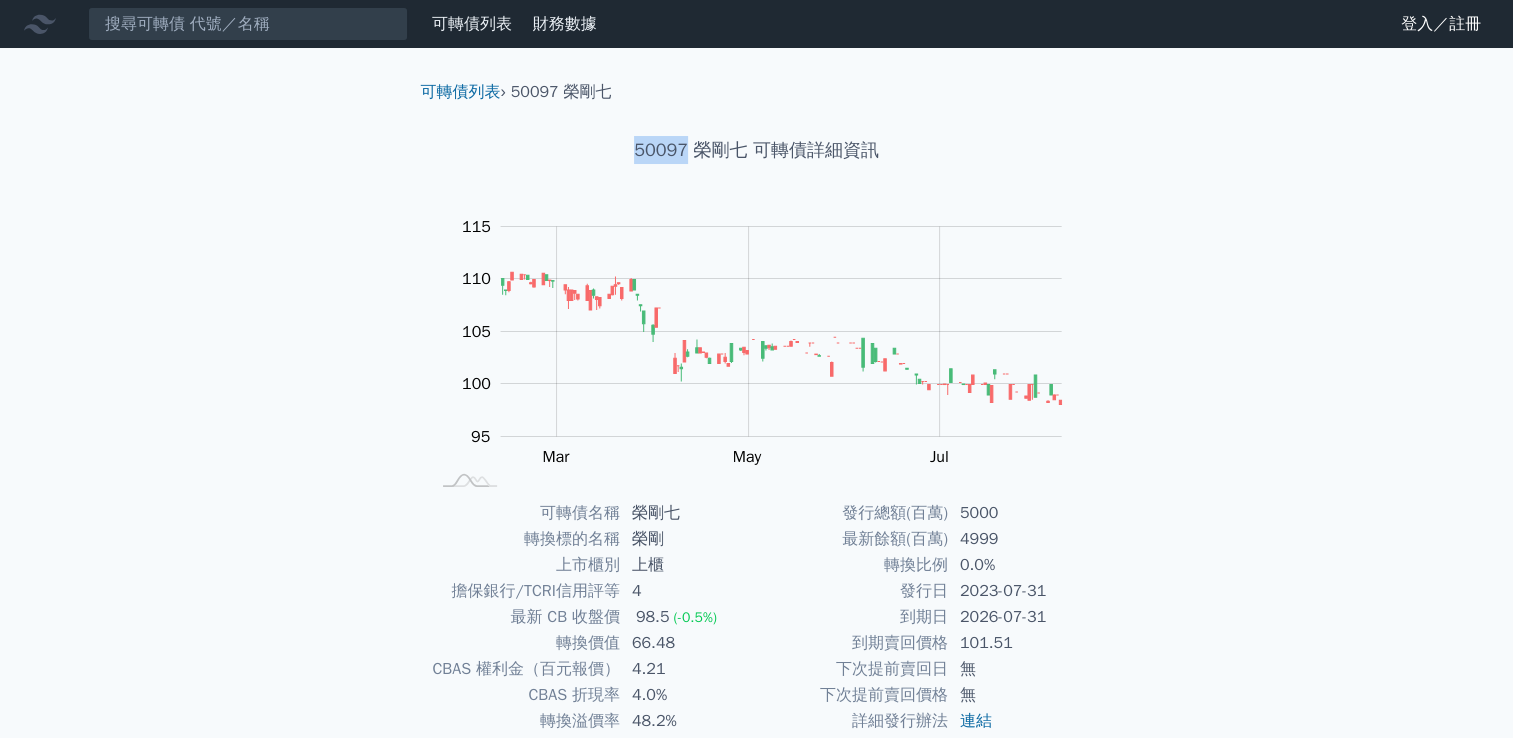 drag, startPoint x: 633, startPoint y: 145, endPoint x: 680, endPoint y: 148, distance: 47.095646 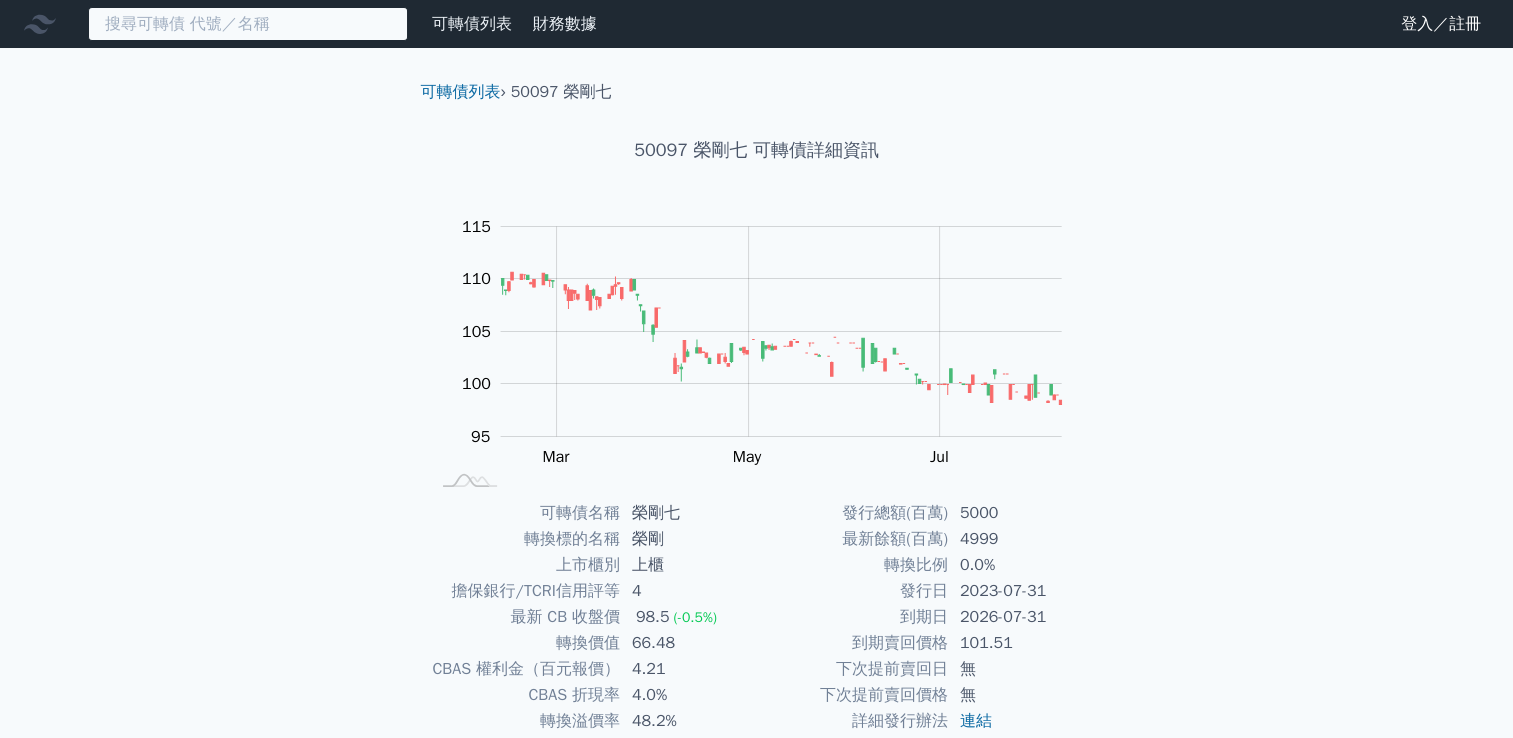 click at bounding box center [248, 24] 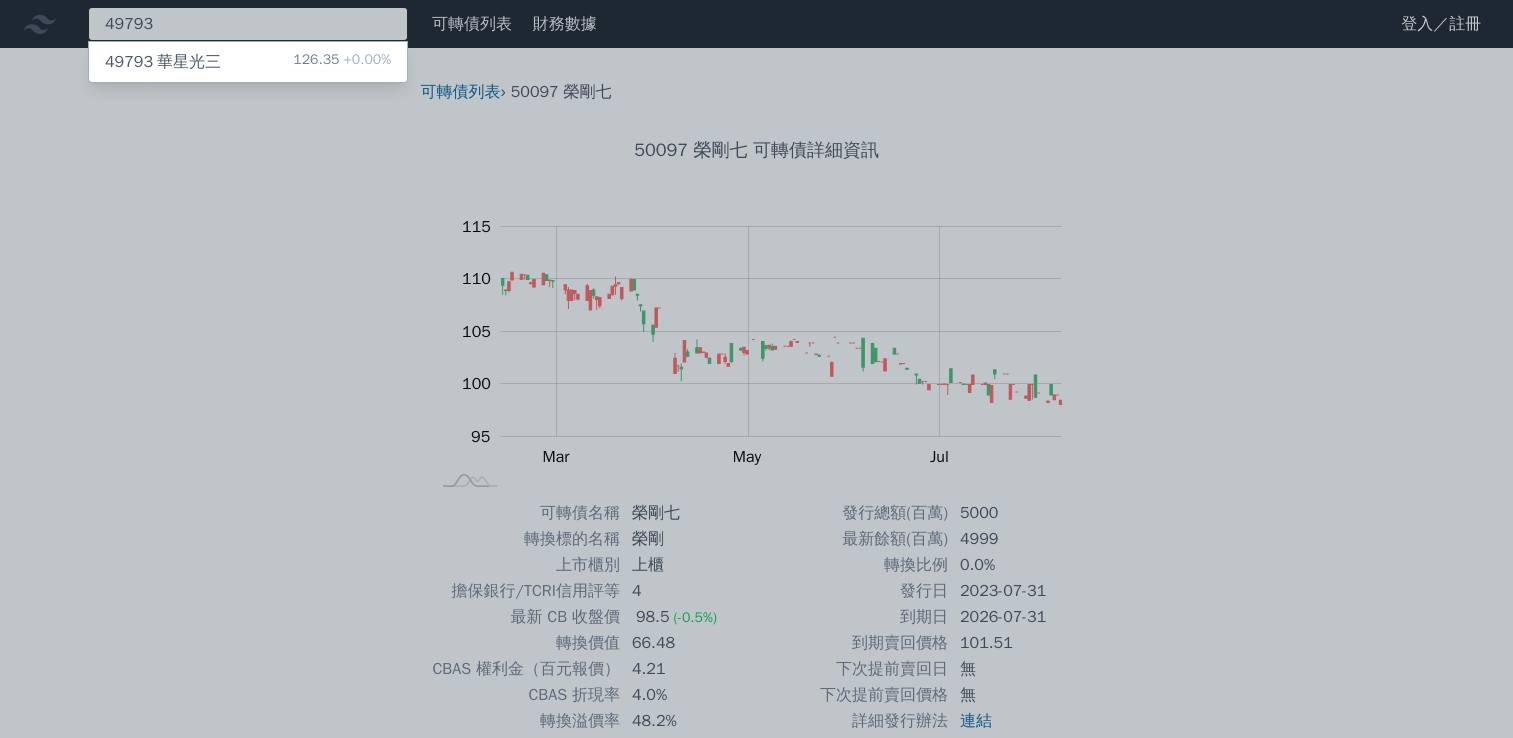 type on "49793" 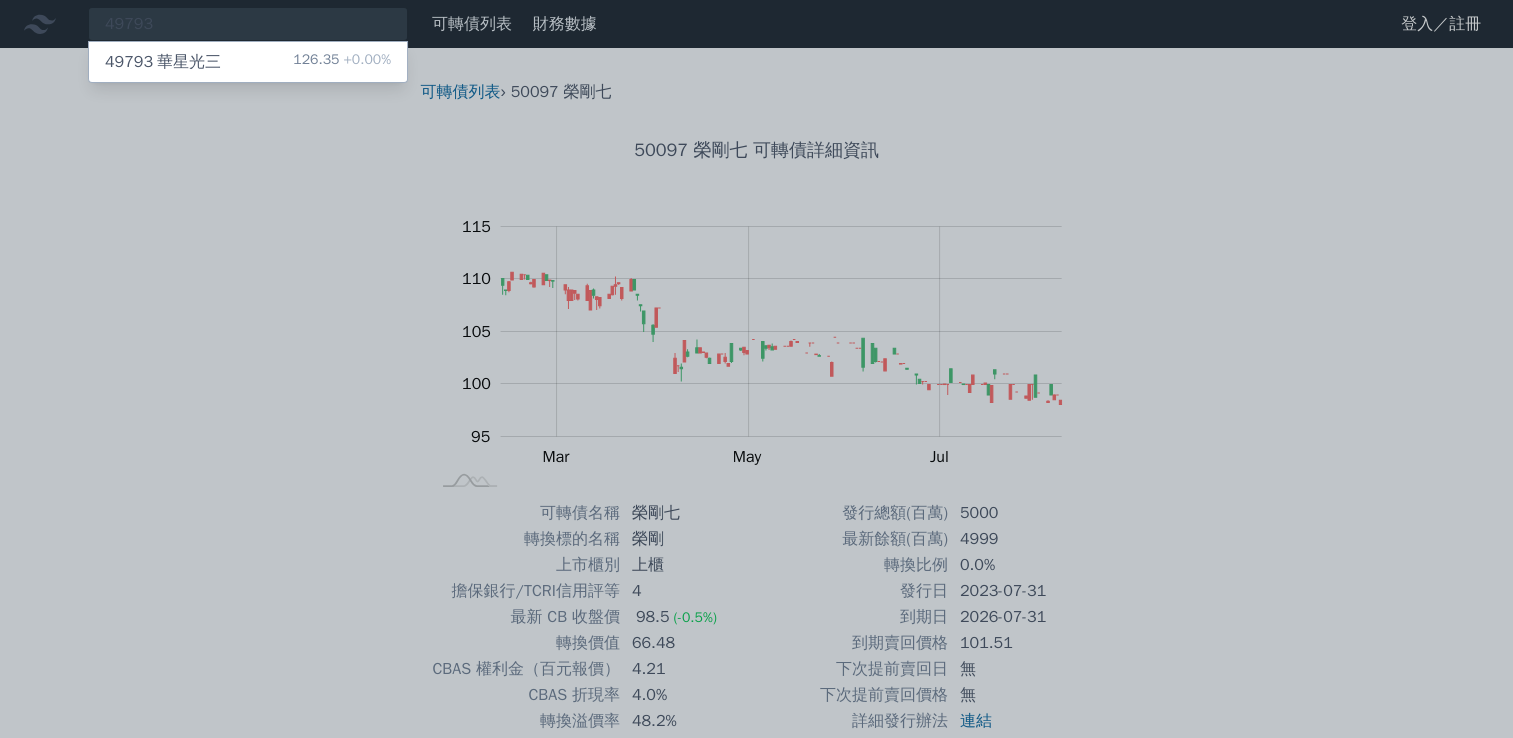 click on "49793 華星光三
126.35 +0.00%" at bounding box center [248, 62] 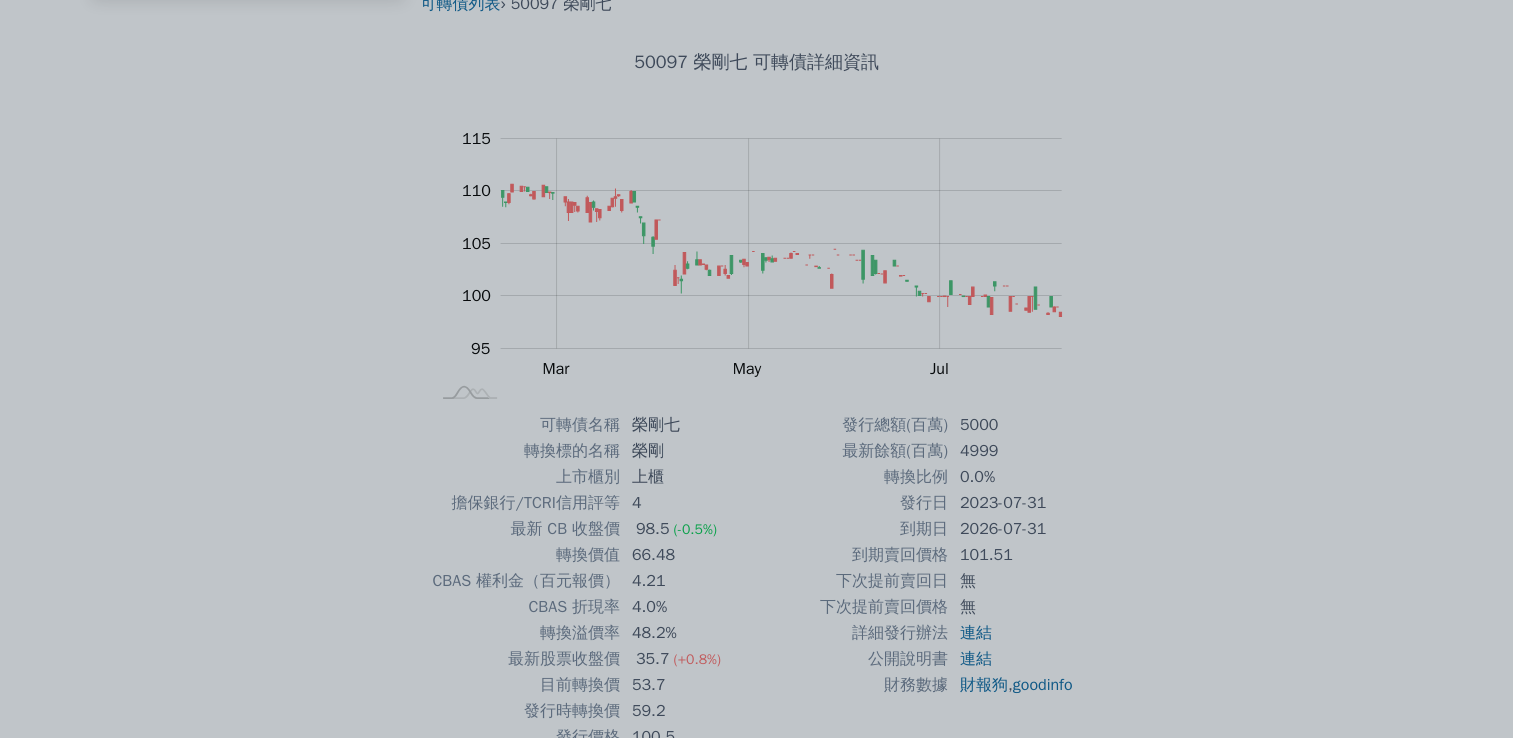 scroll, scrollTop: 0, scrollLeft: 0, axis: both 